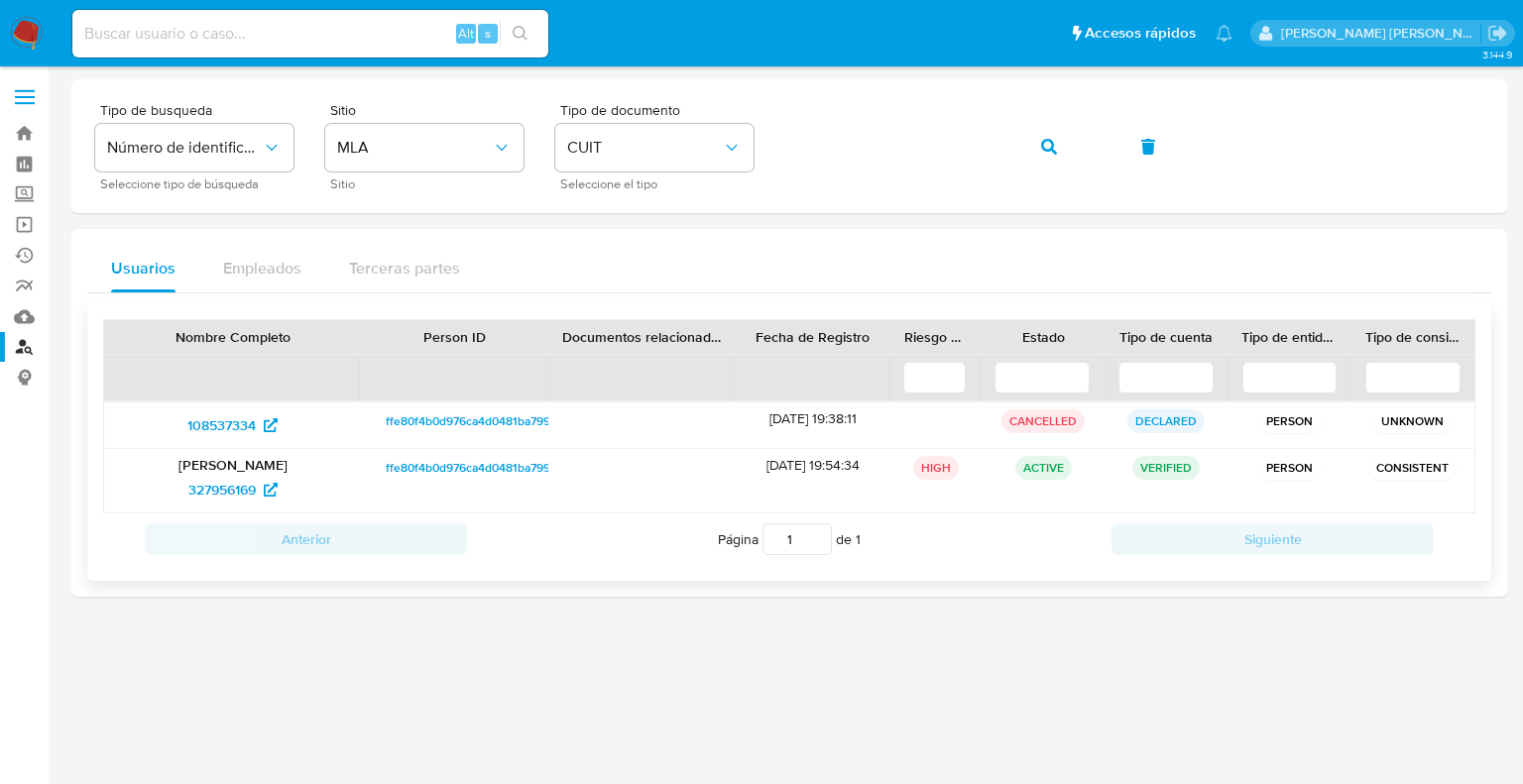 scroll, scrollTop: 0, scrollLeft: 0, axis: both 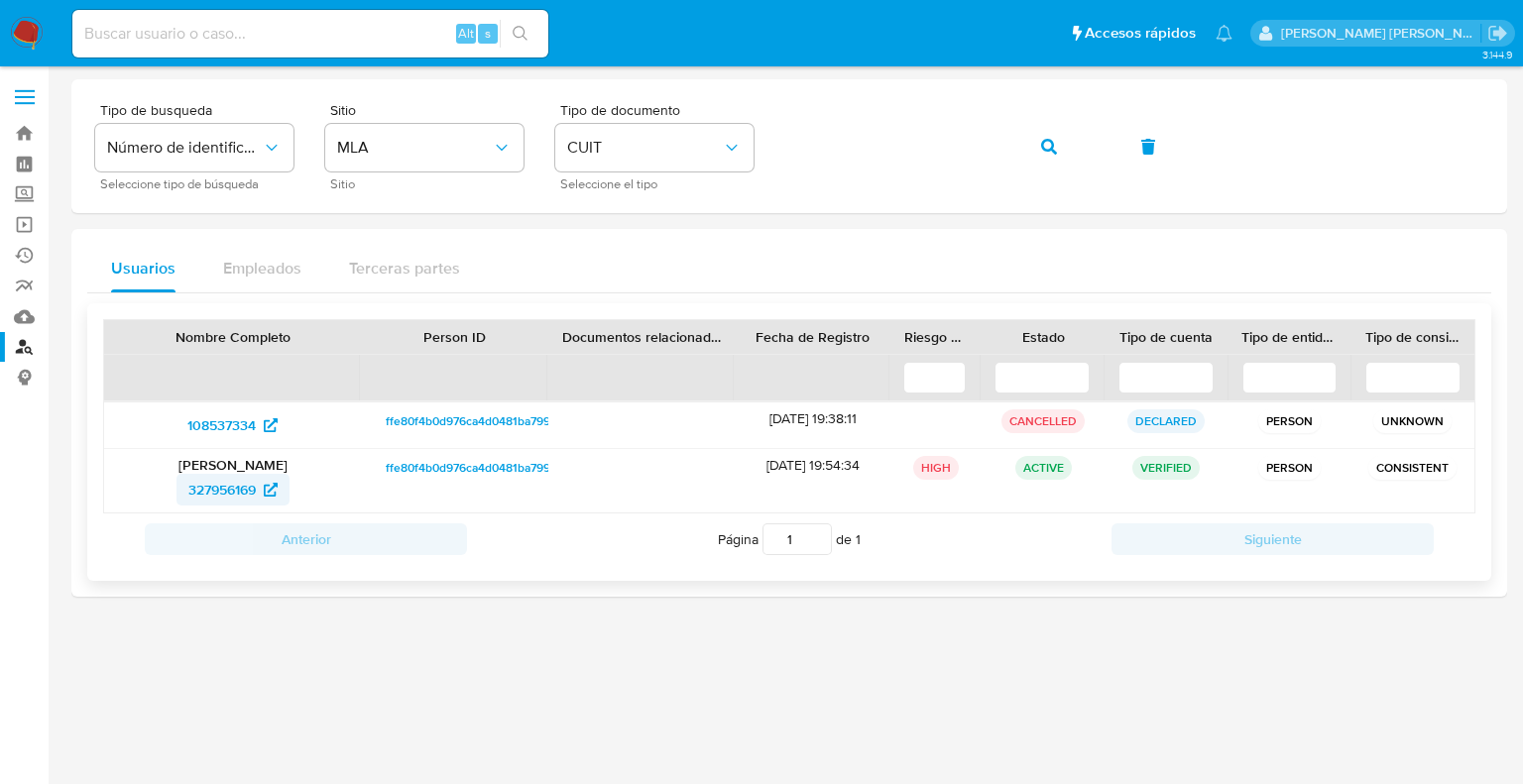 click on "327956169" at bounding box center (222, 490) 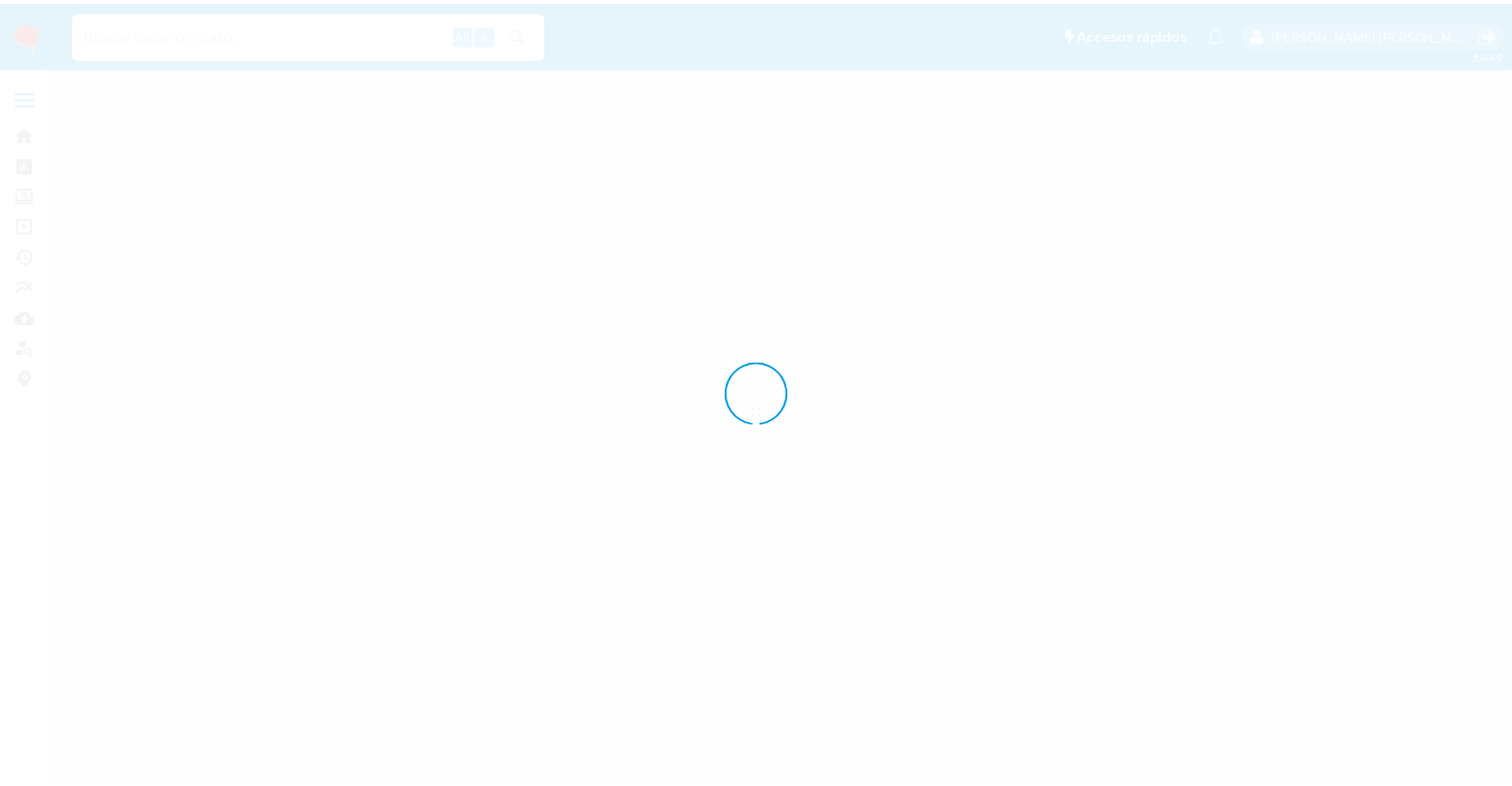 scroll, scrollTop: 0, scrollLeft: 0, axis: both 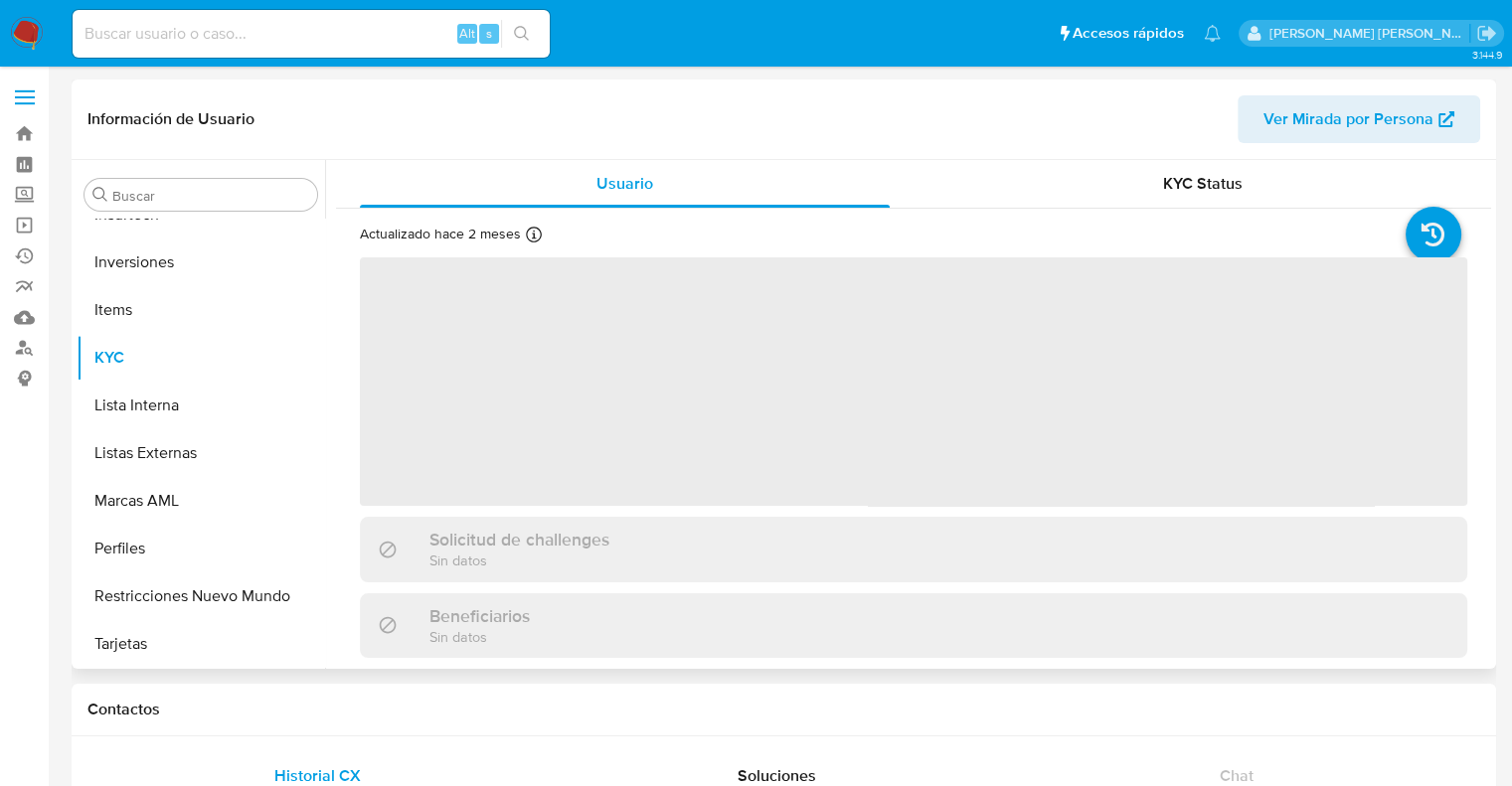 select on "10" 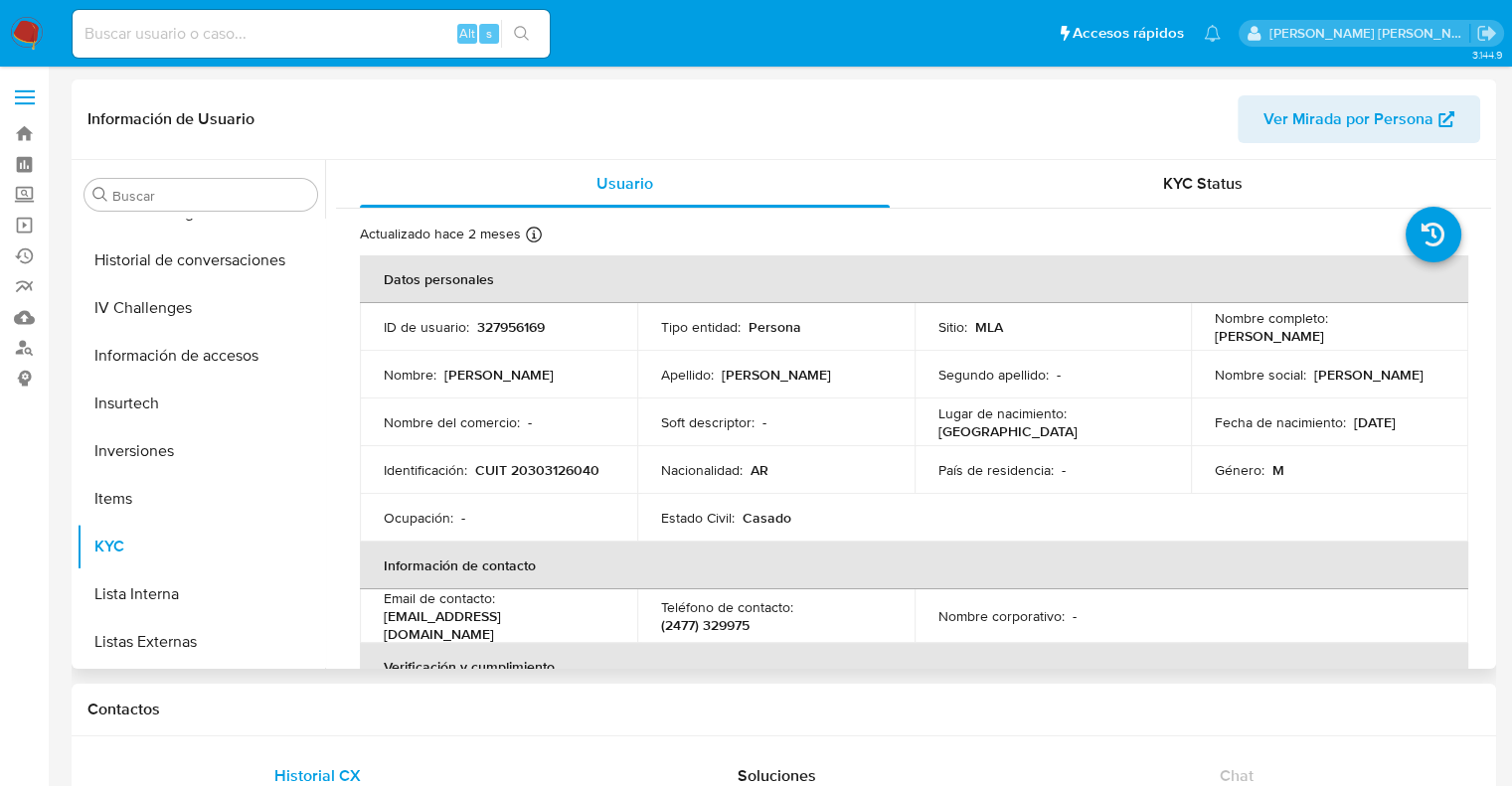 scroll, scrollTop: 489, scrollLeft: 0, axis: vertical 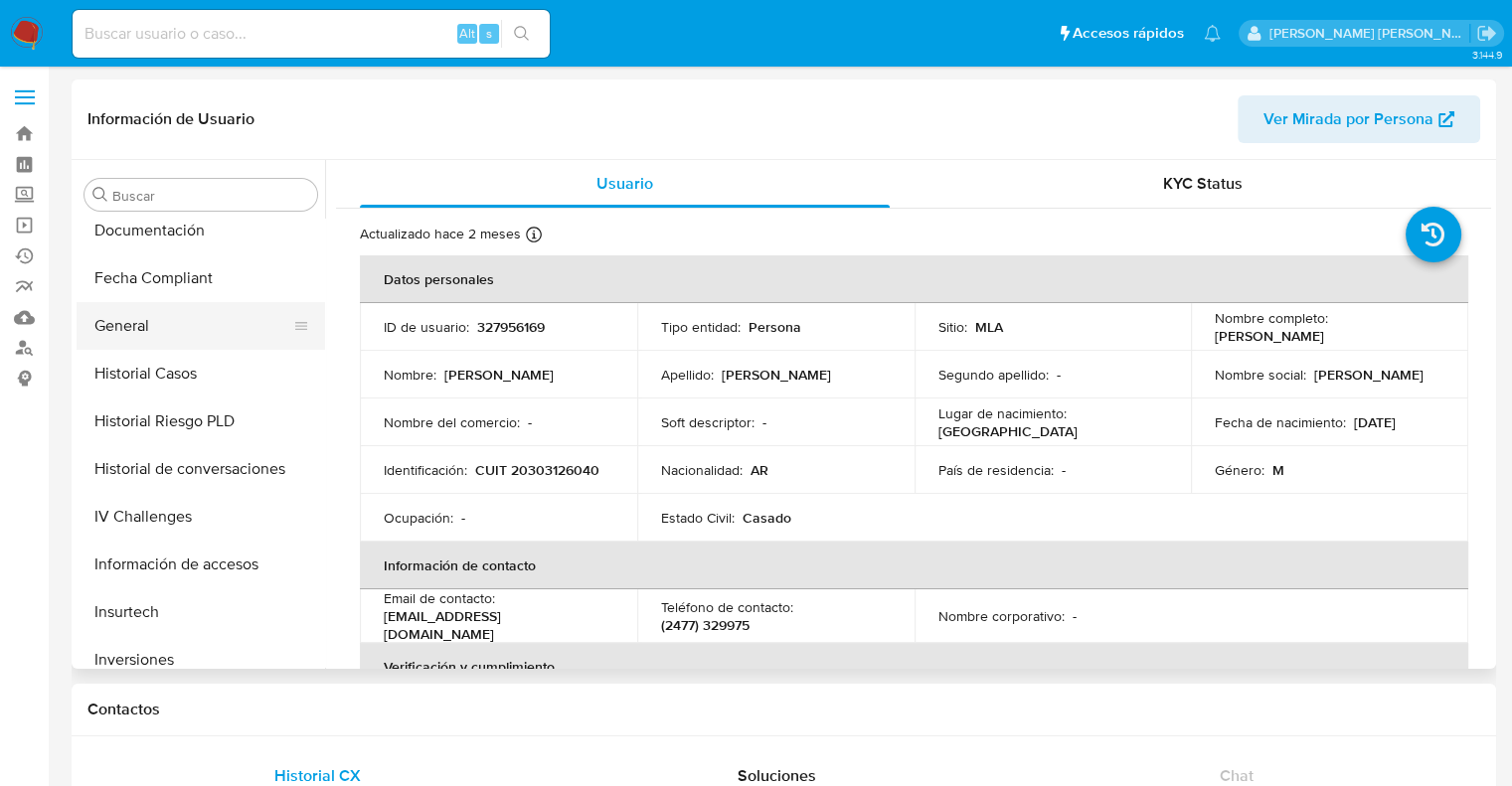 click on "General" at bounding box center [193, 326] 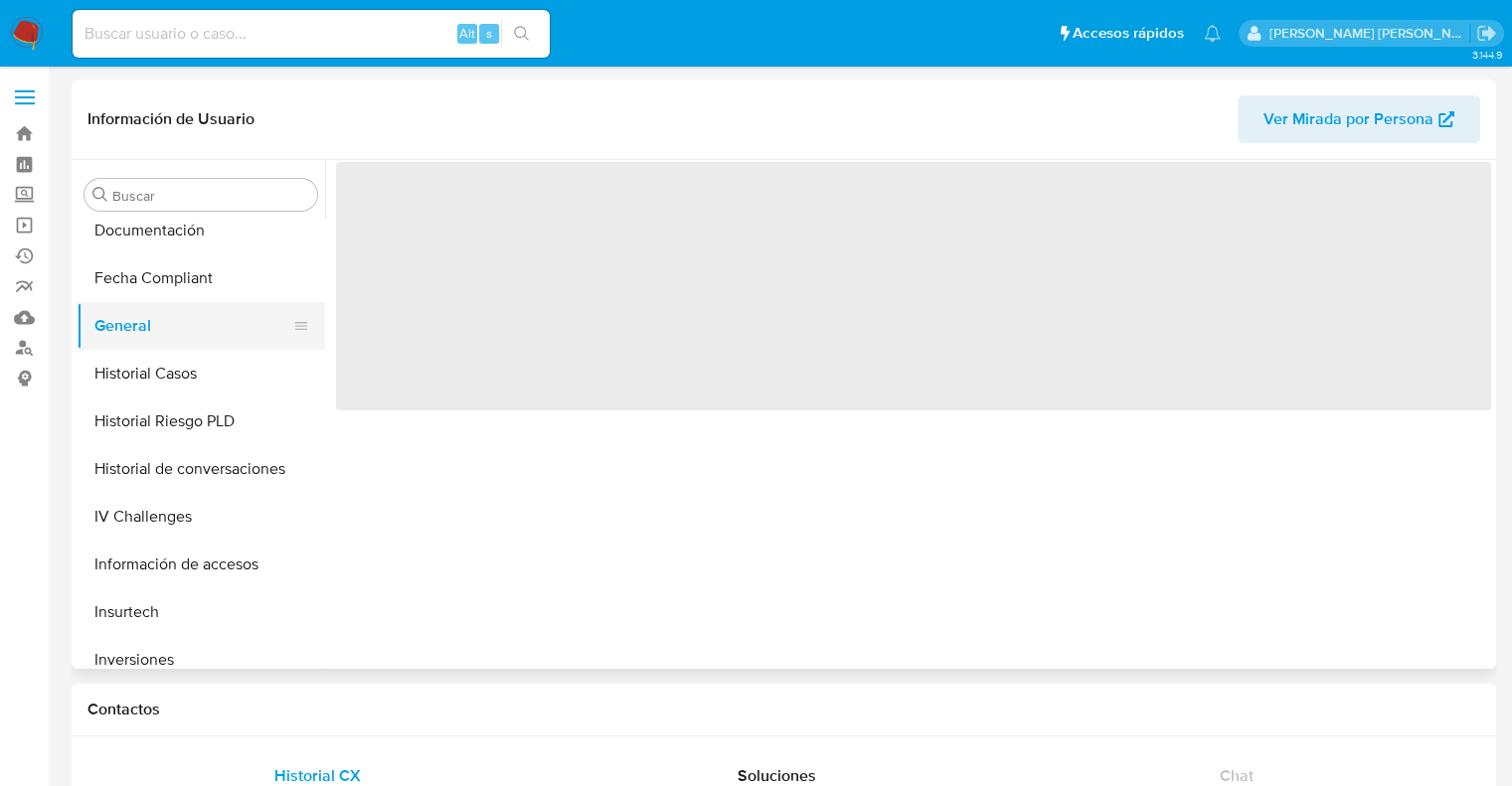scroll, scrollTop: 390, scrollLeft: 0, axis: vertical 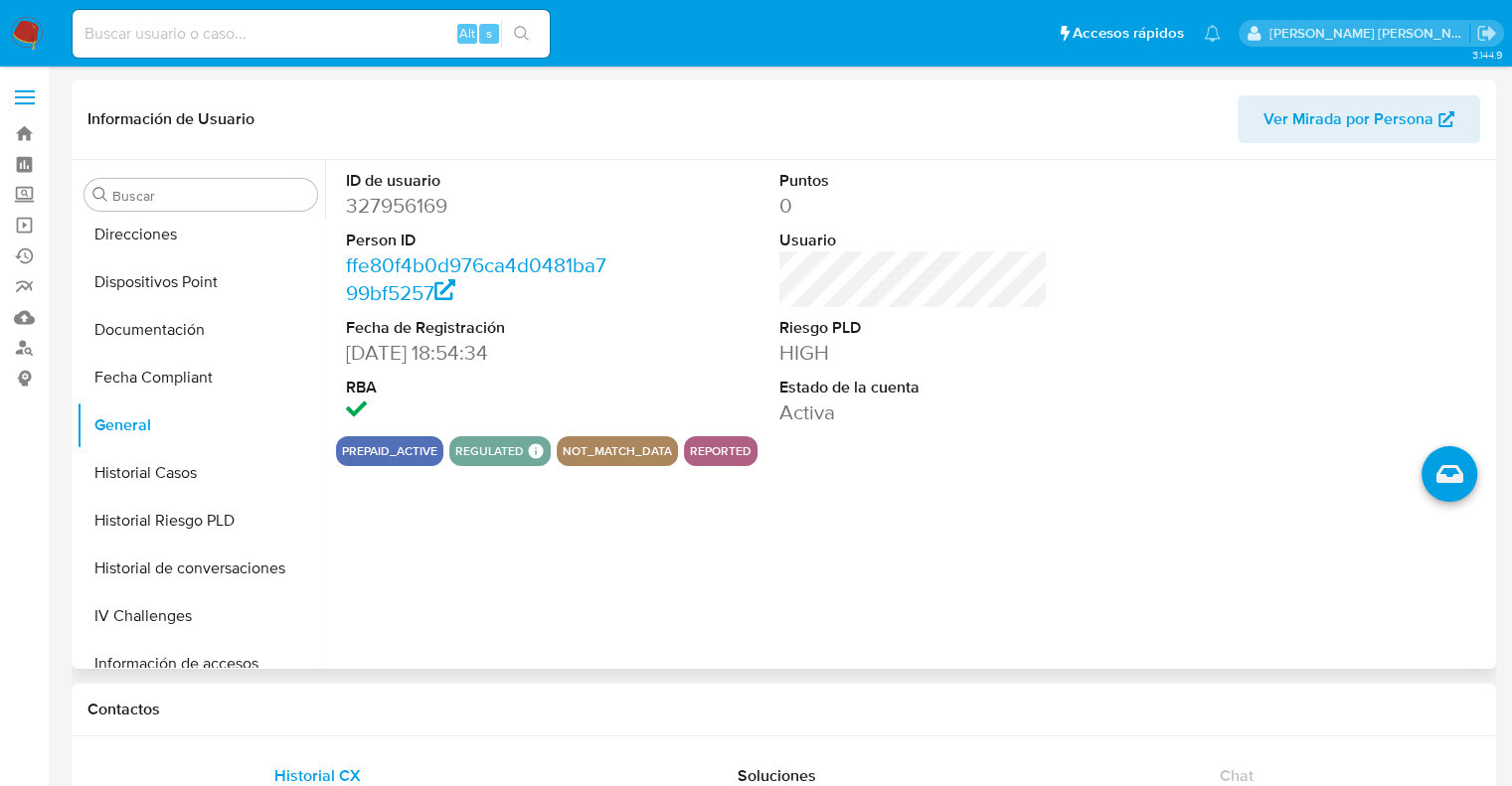 click on "327956169" at bounding box center (480, 206) 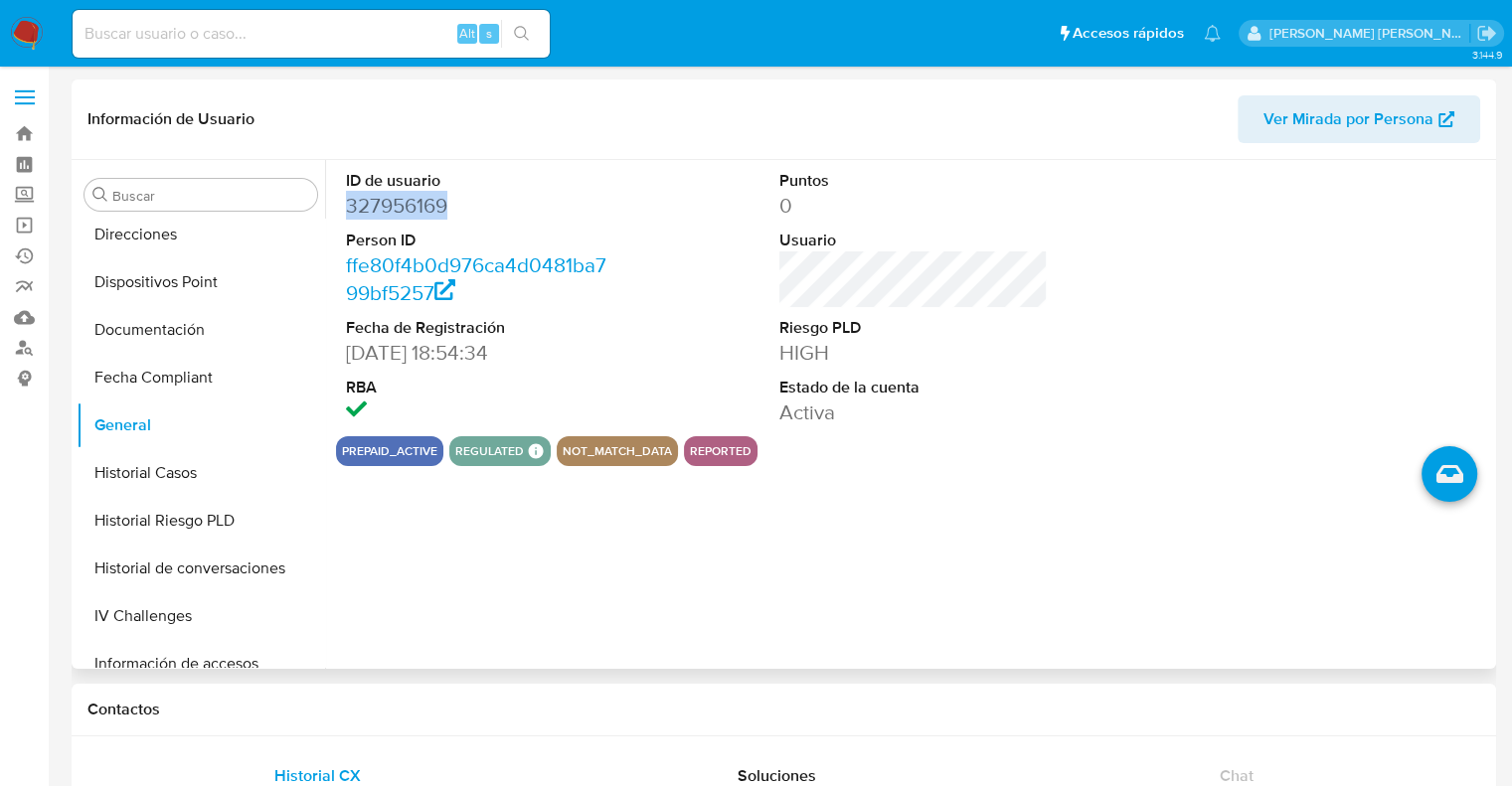 click on "327956169" at bounding box center [480, 206] 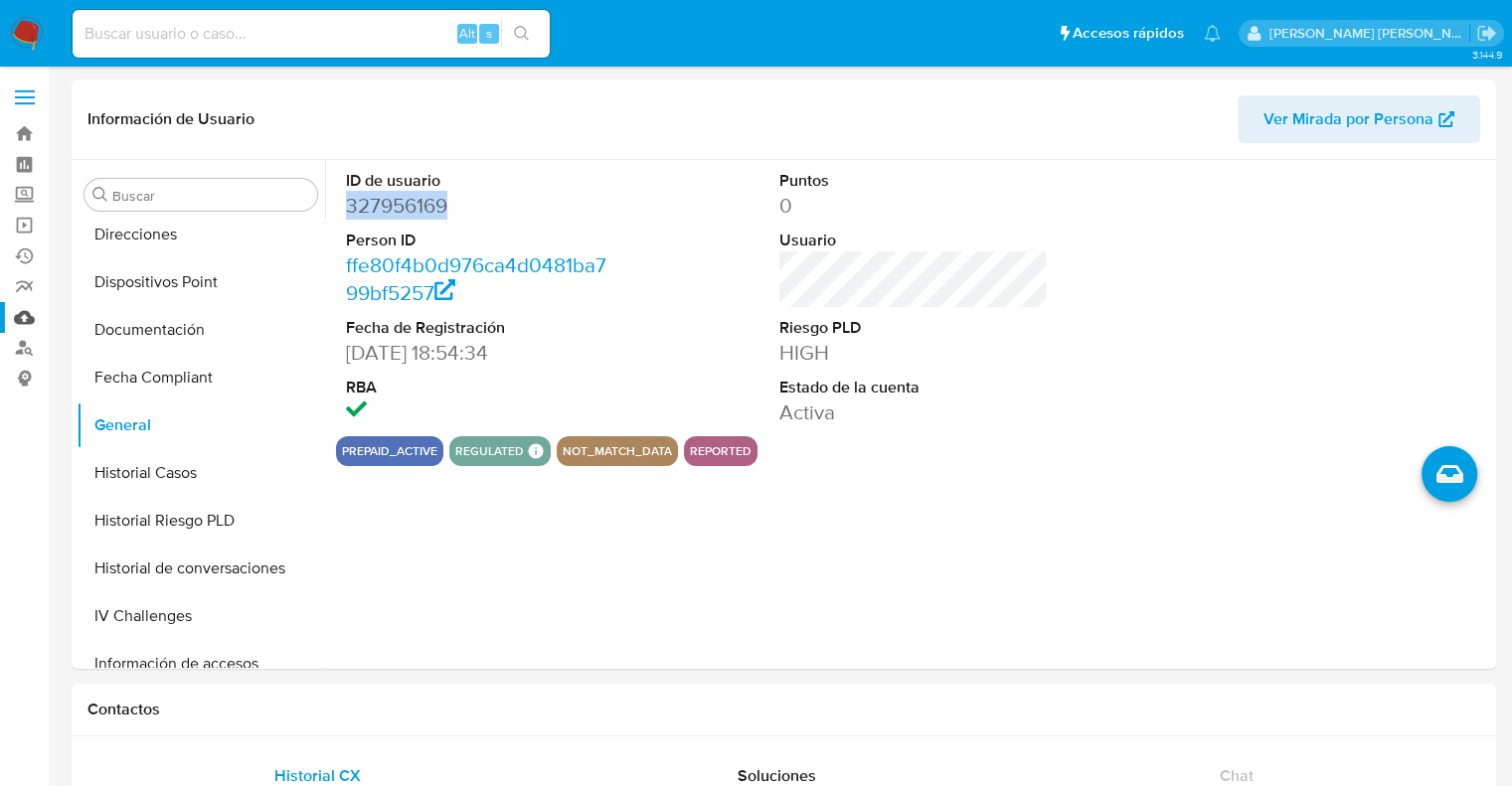 click on "Mulan" at bounding box center [118, 317] 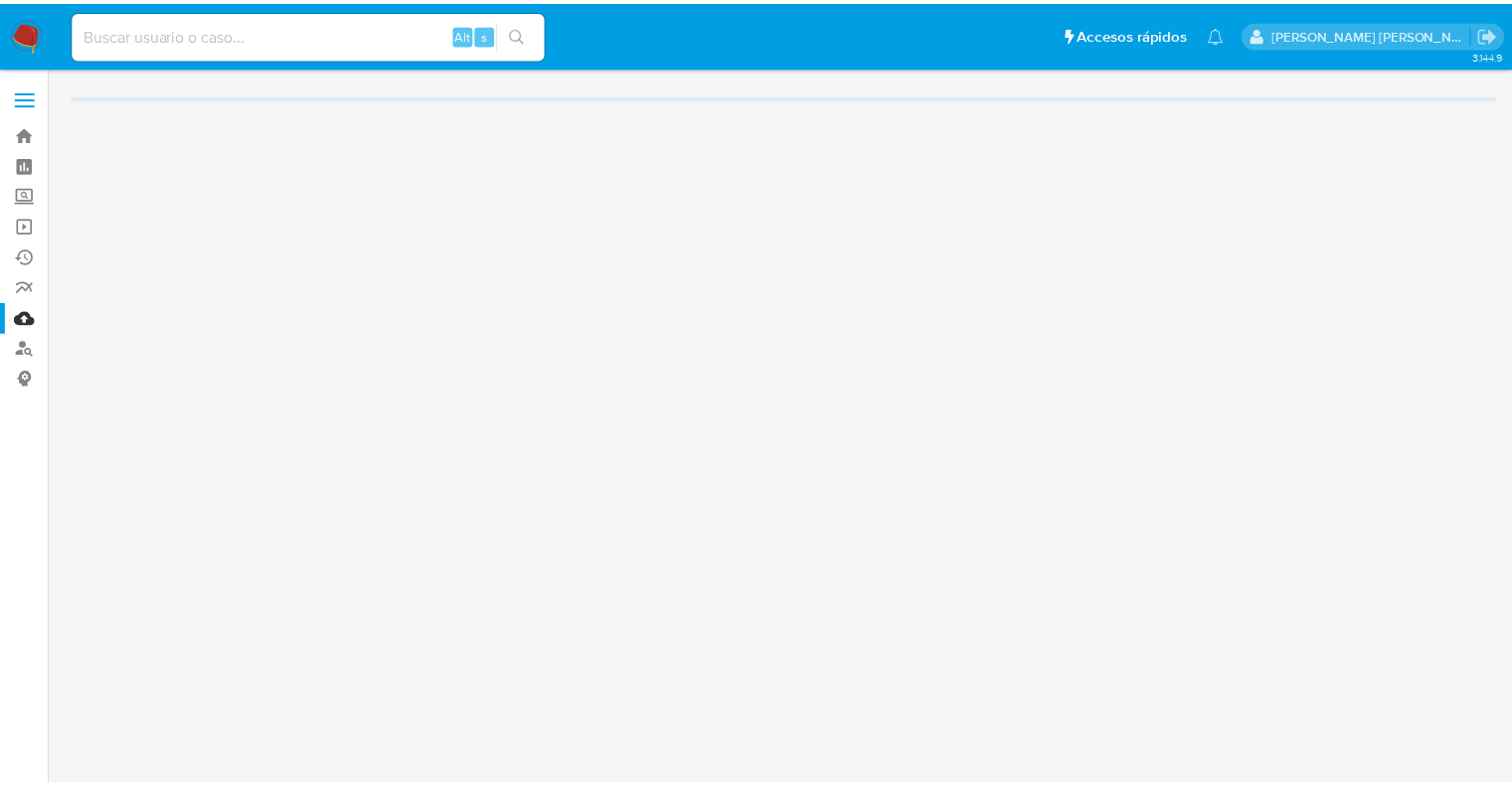 scroll, scrollTop: 0, scrollLeft: 0, axis: both 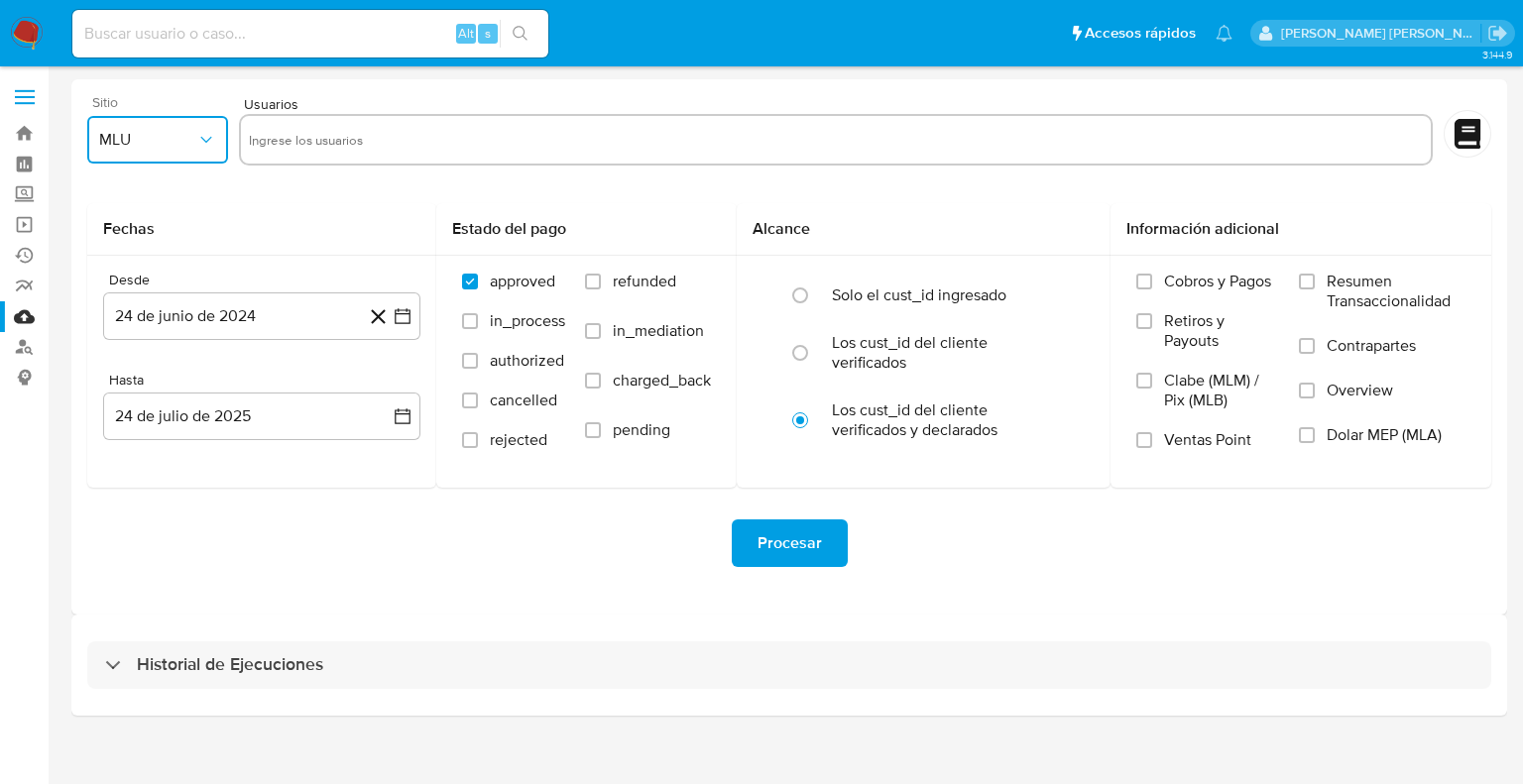 click on "MLU" at bounding box center [158, 140] 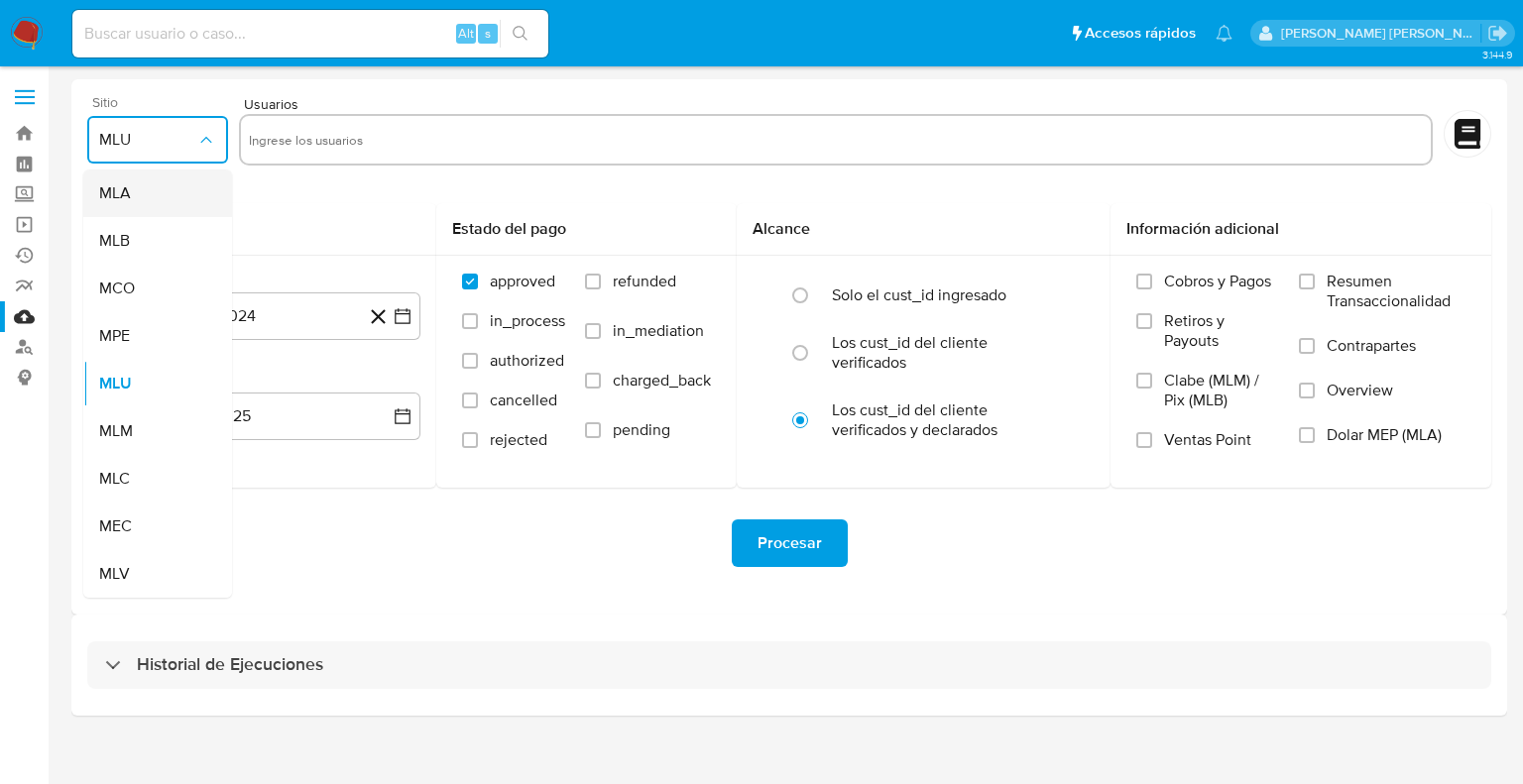 click on "MLA" at bounding box center [152, 193] 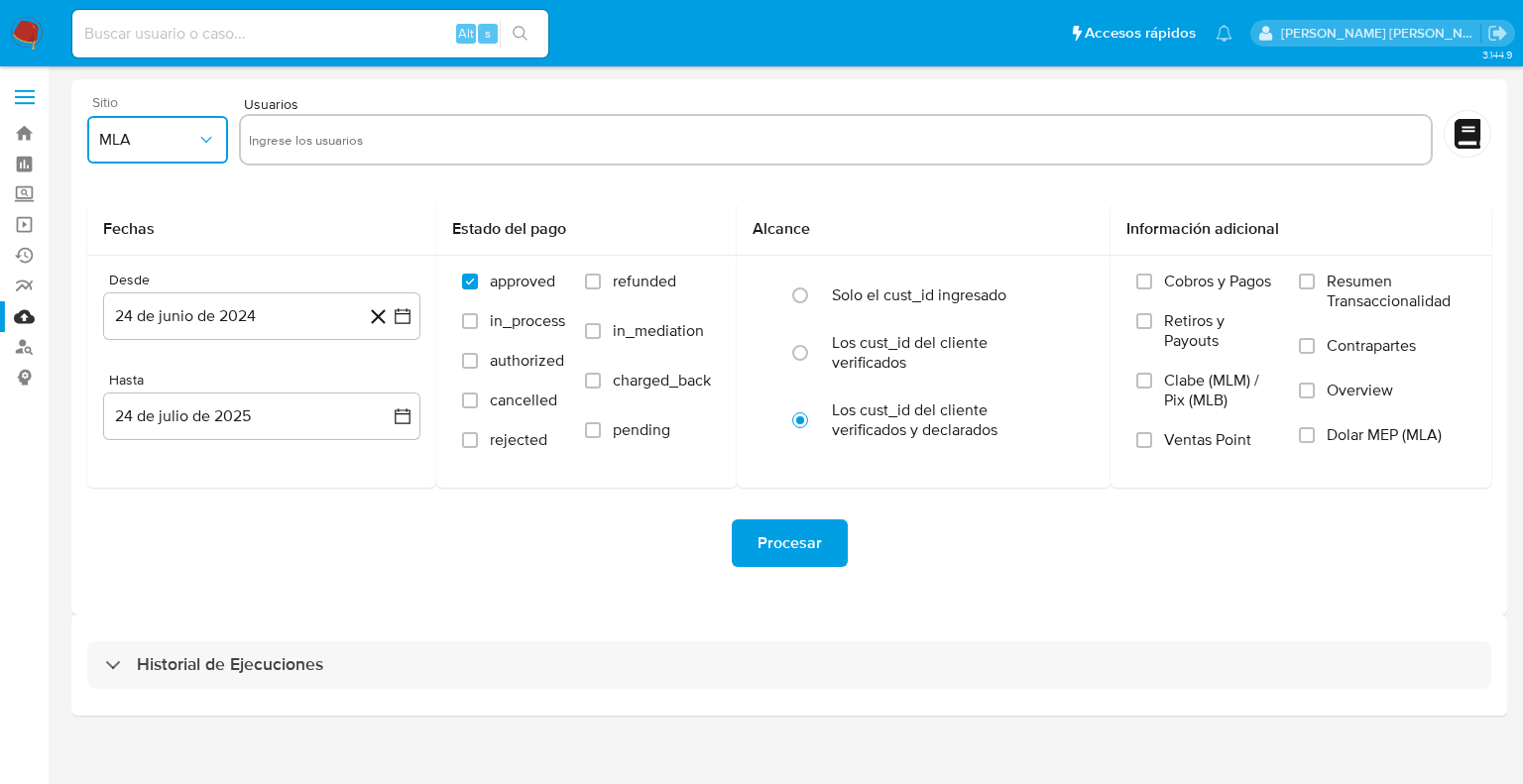click at bounding box center [836, 140] 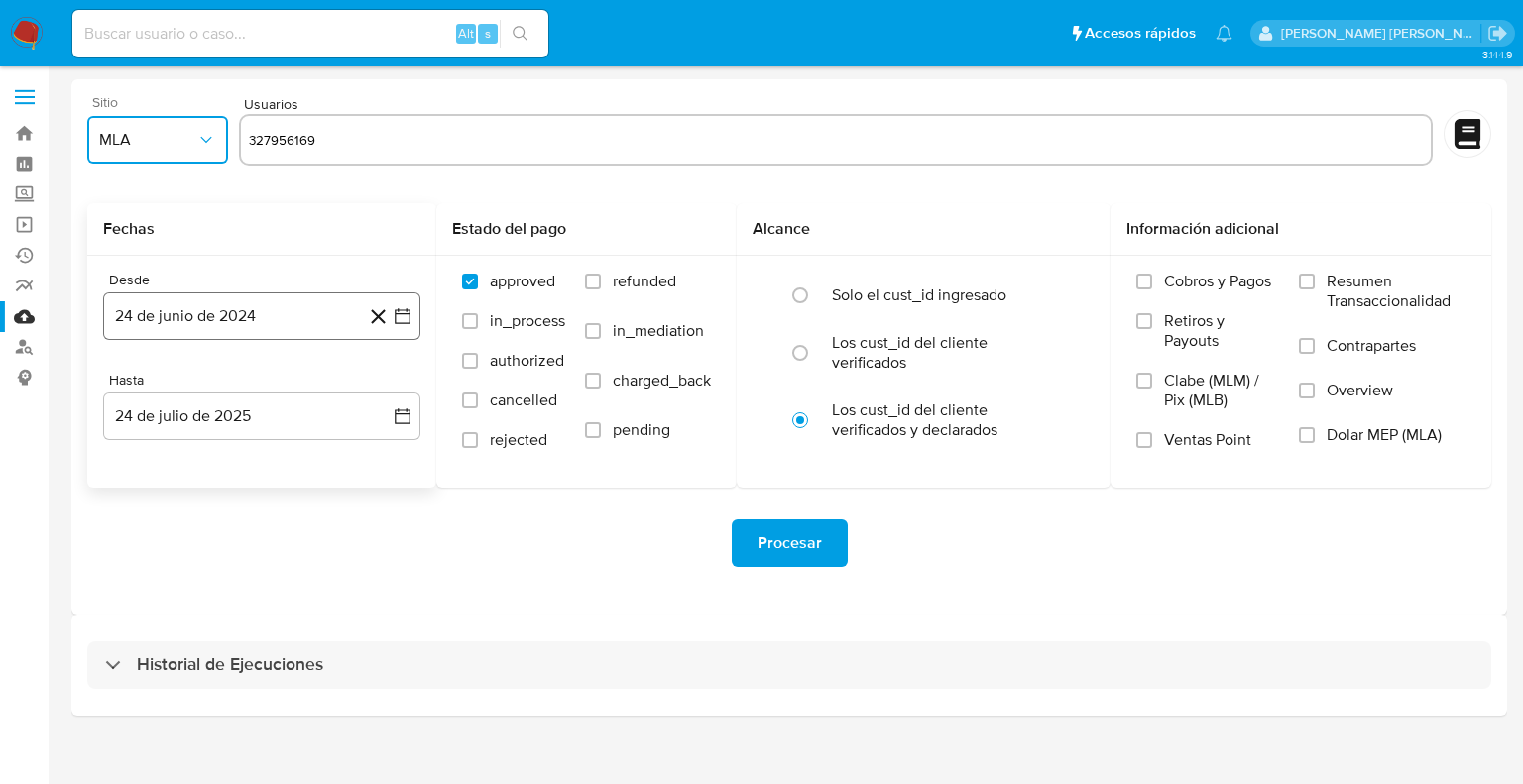 type on "327956169" 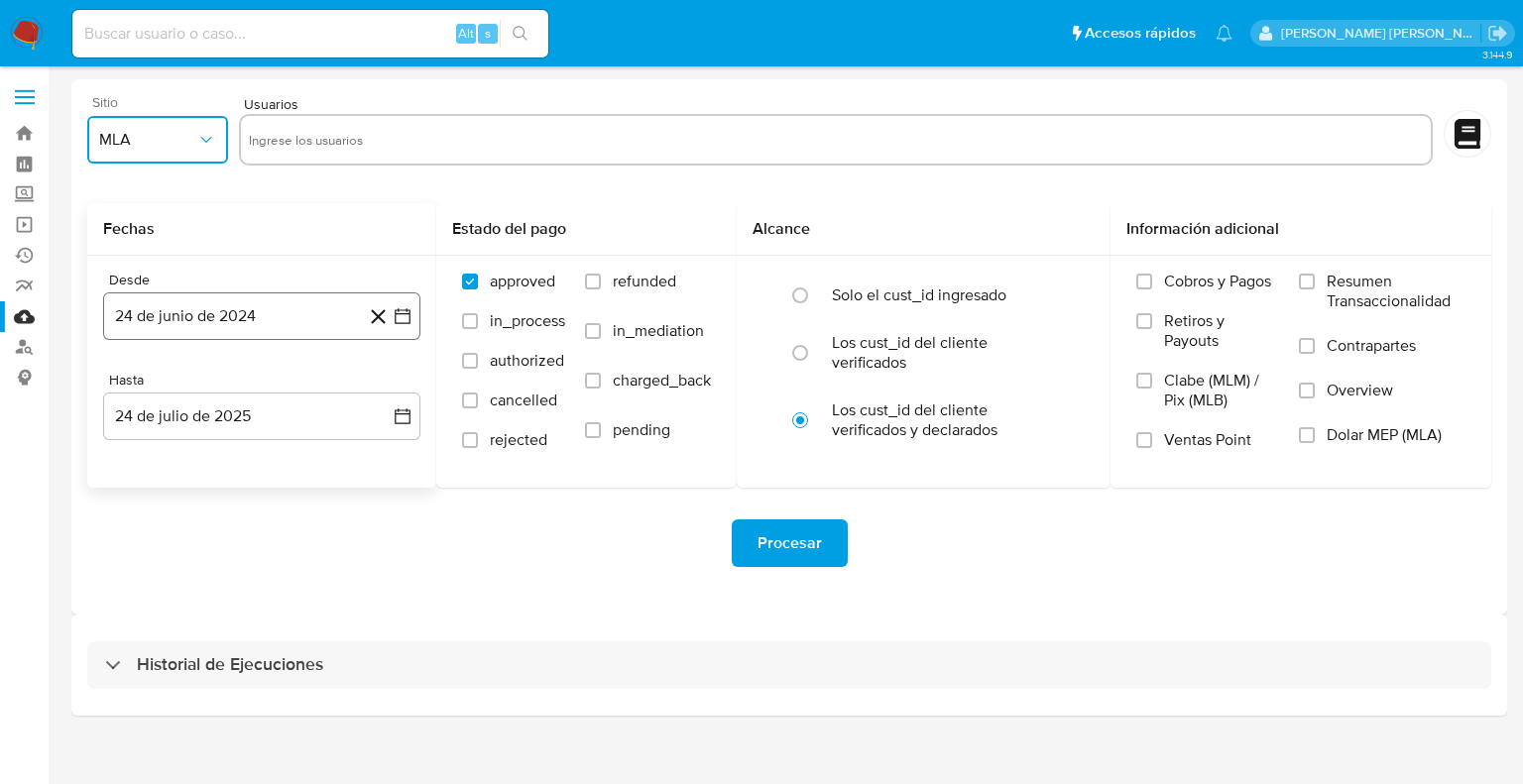 click 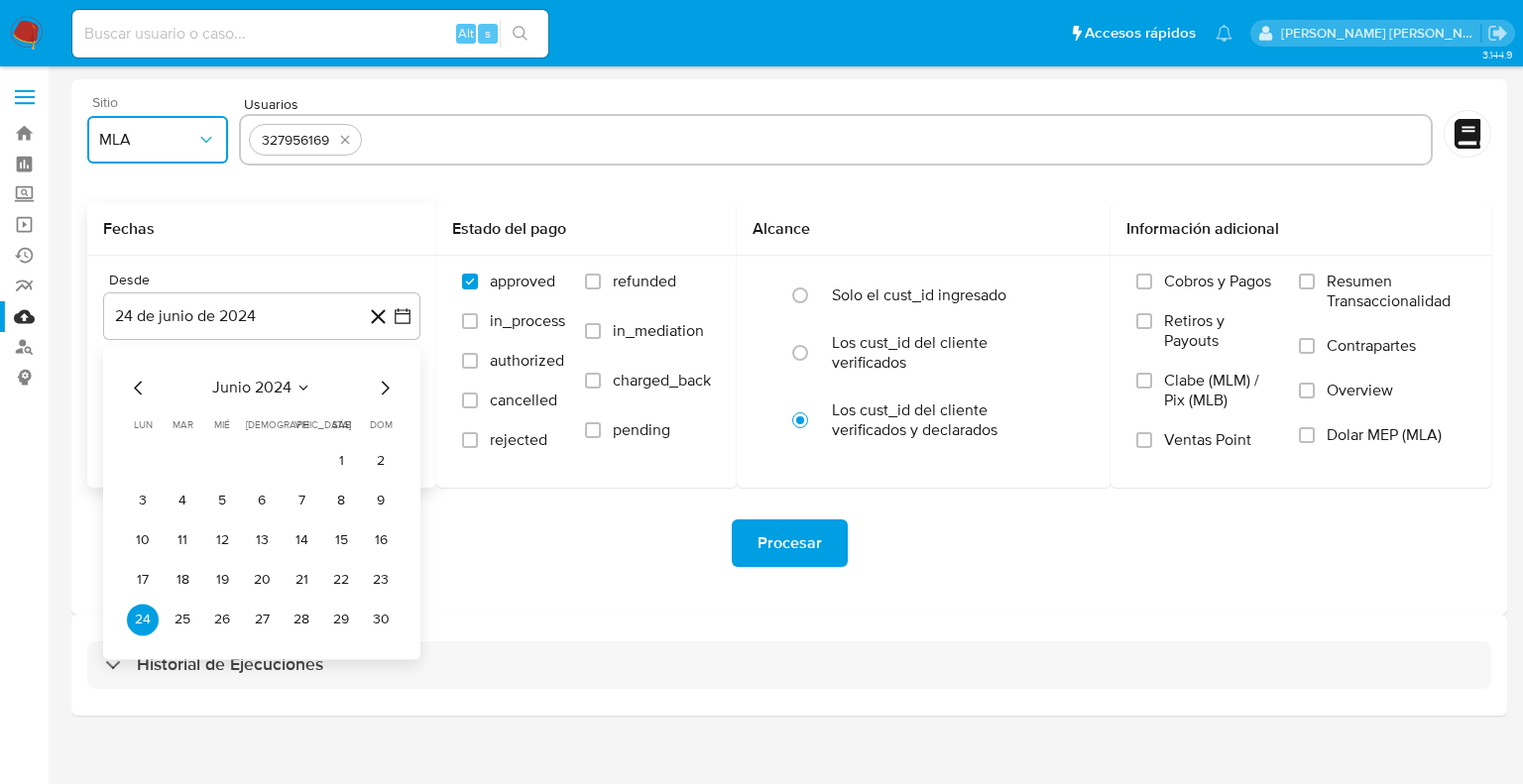 click 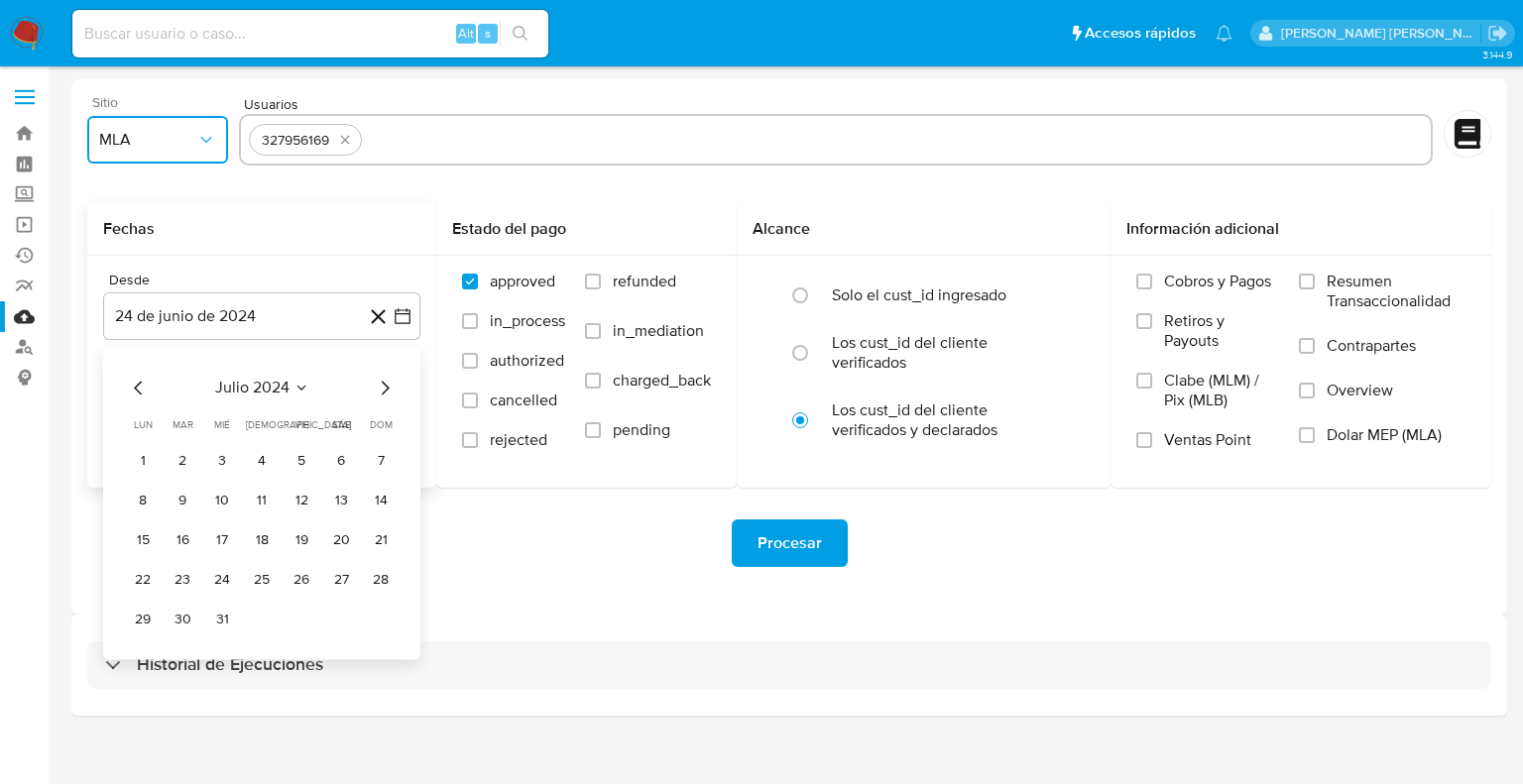 click 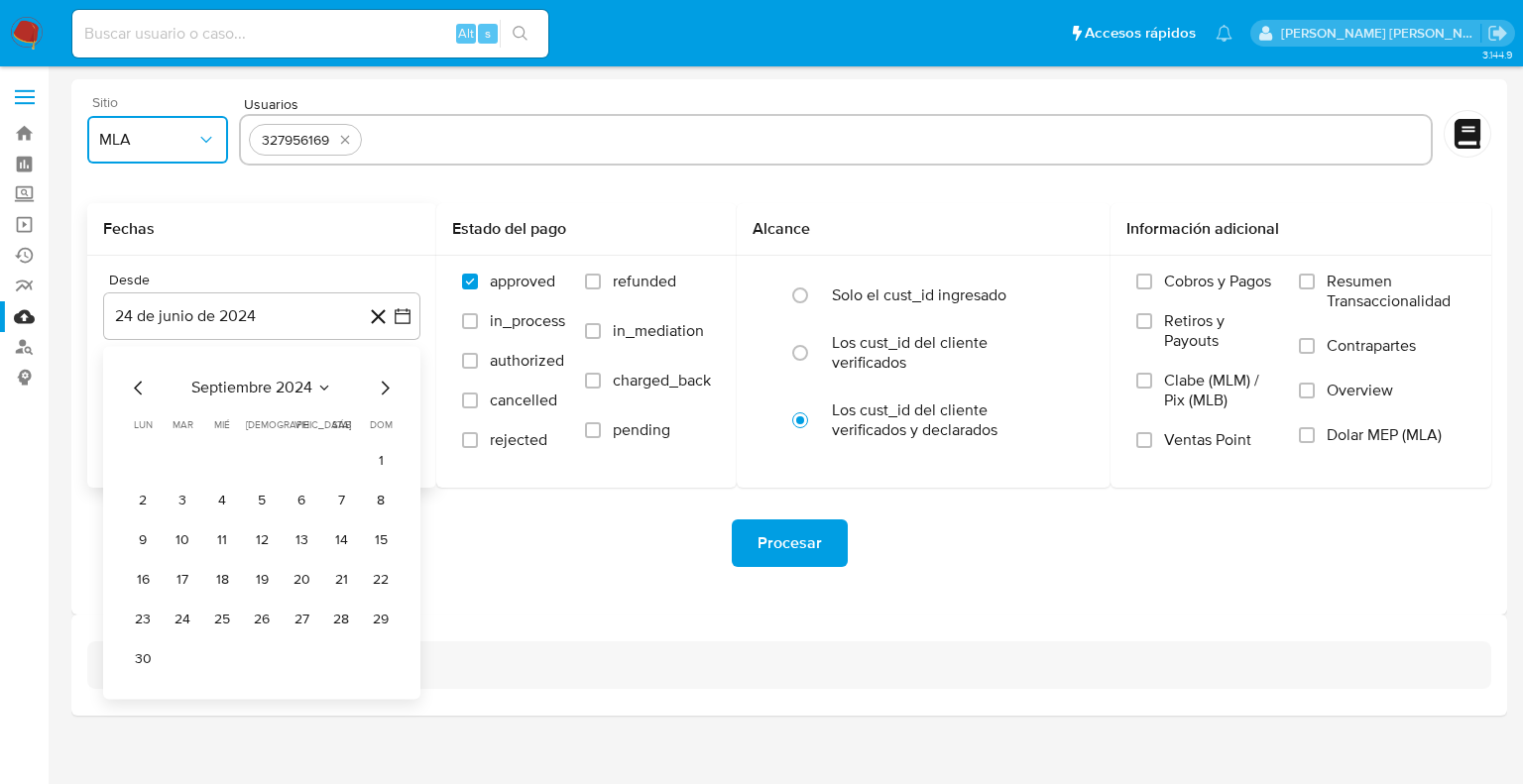 click 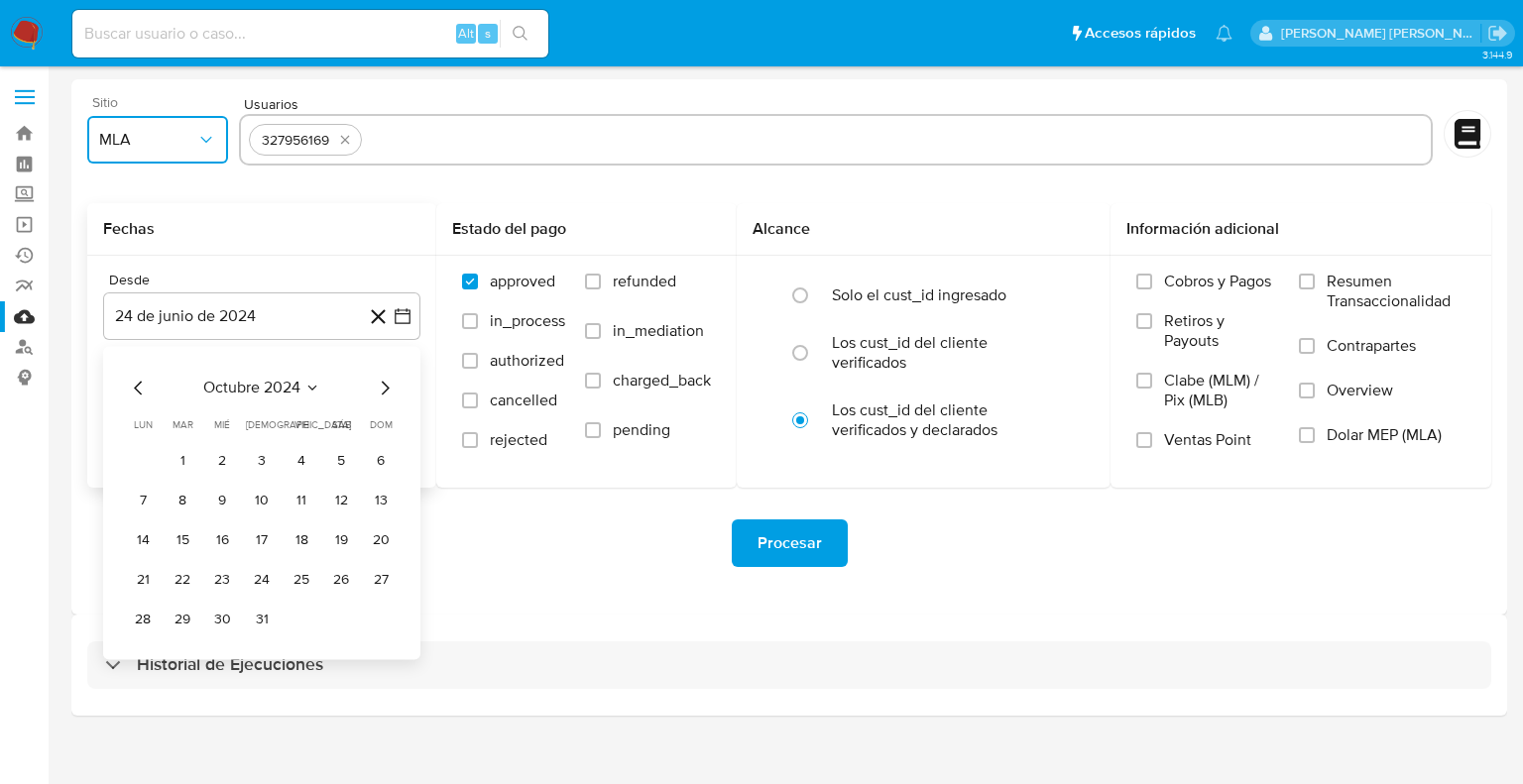 click 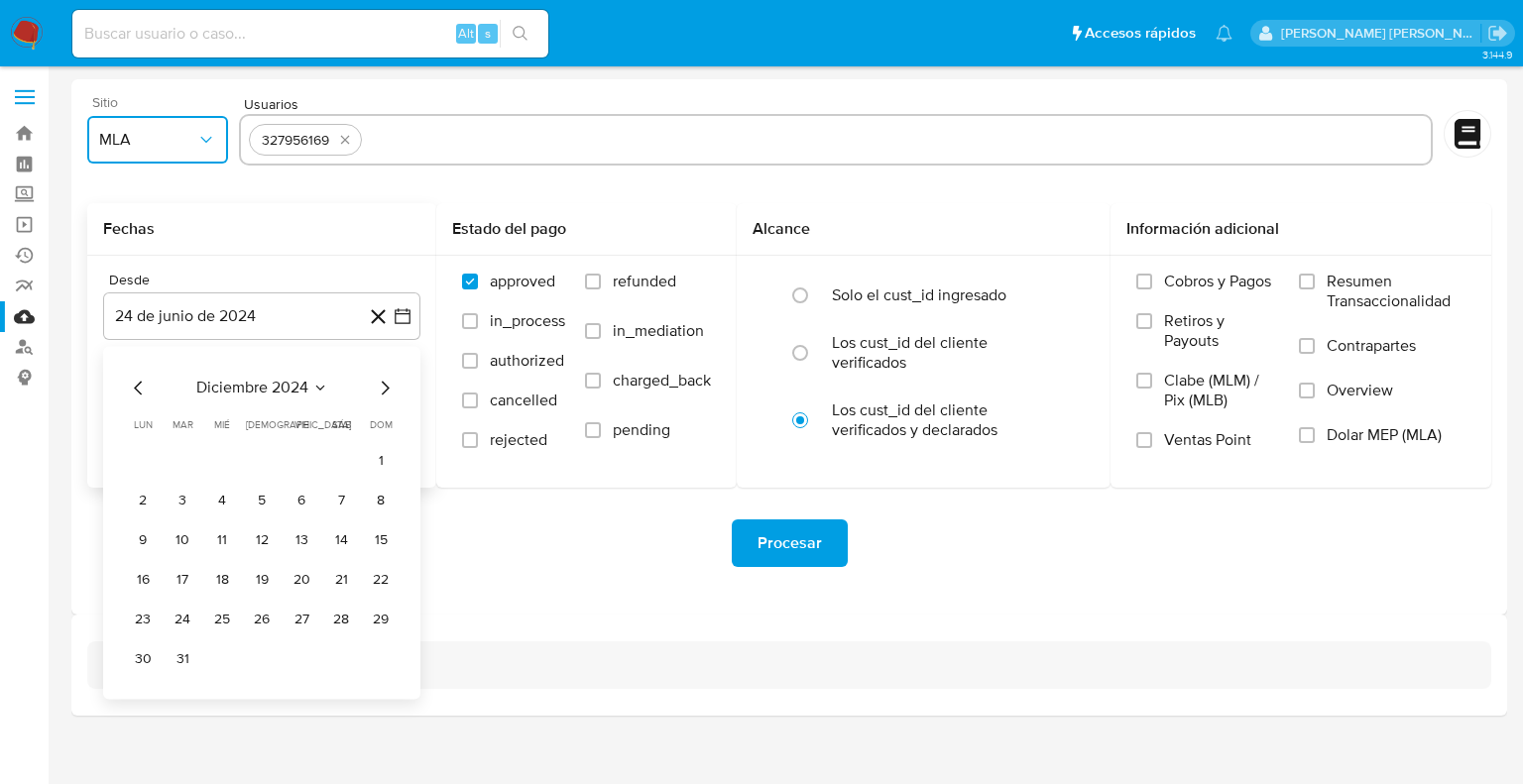 click 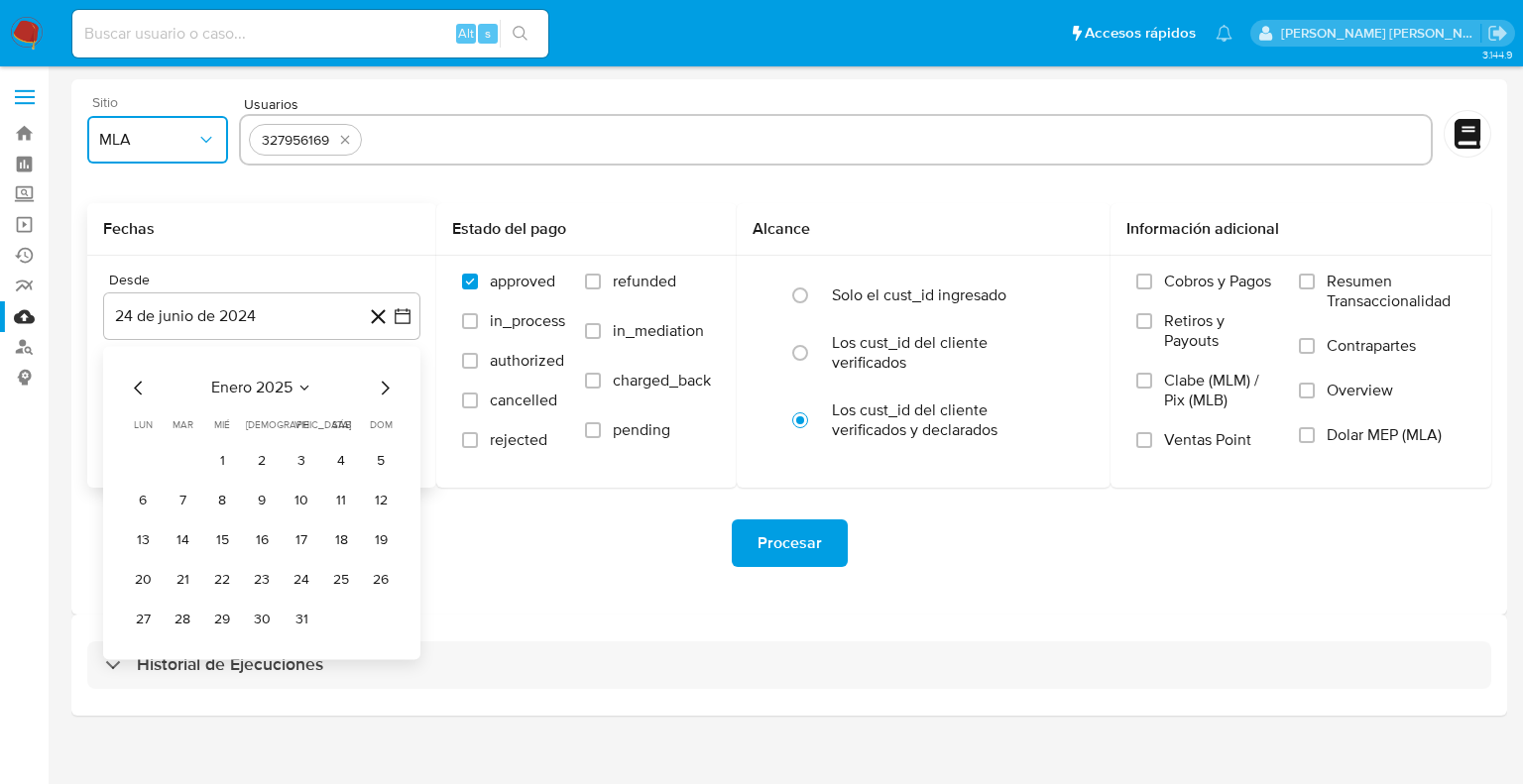 click 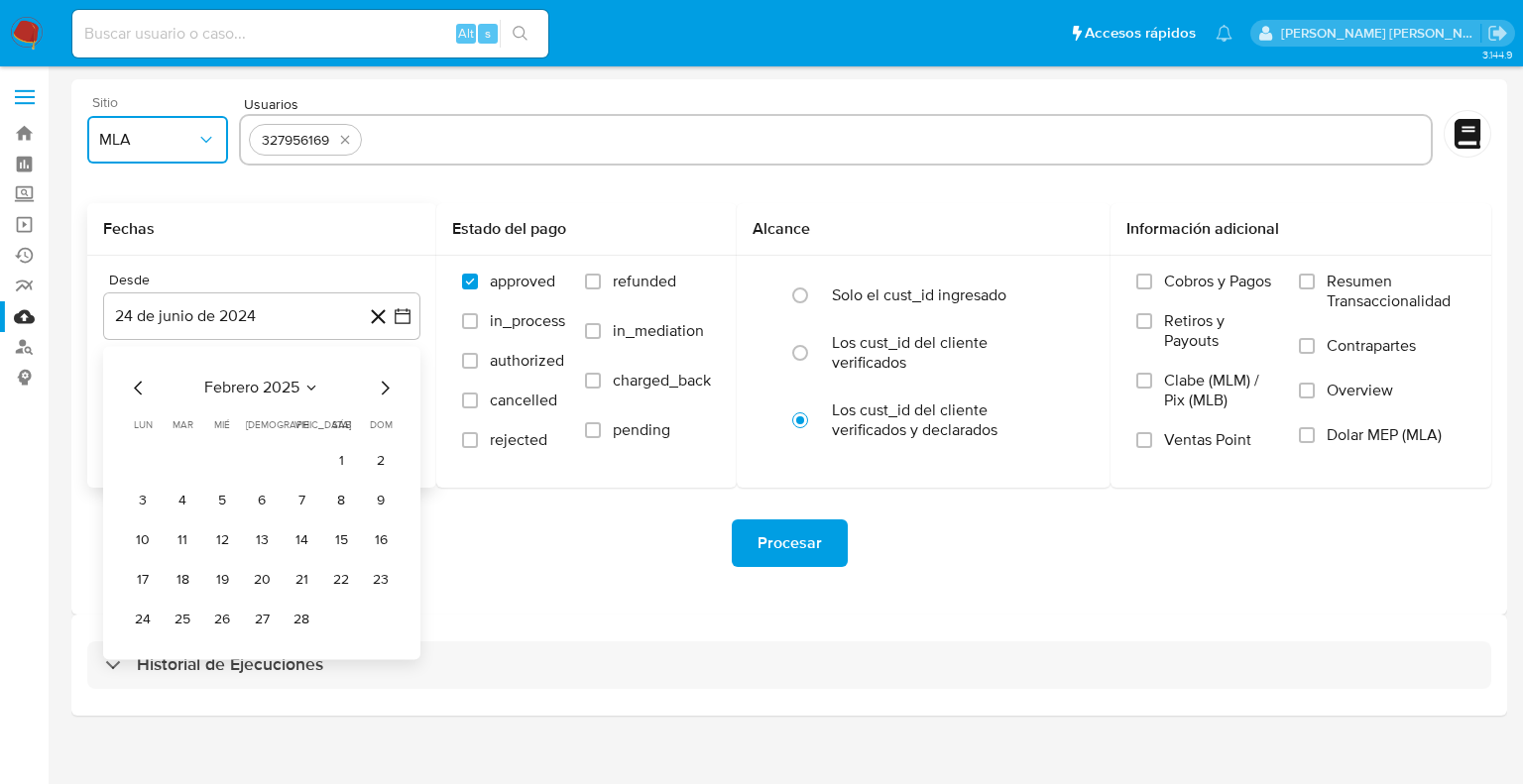click 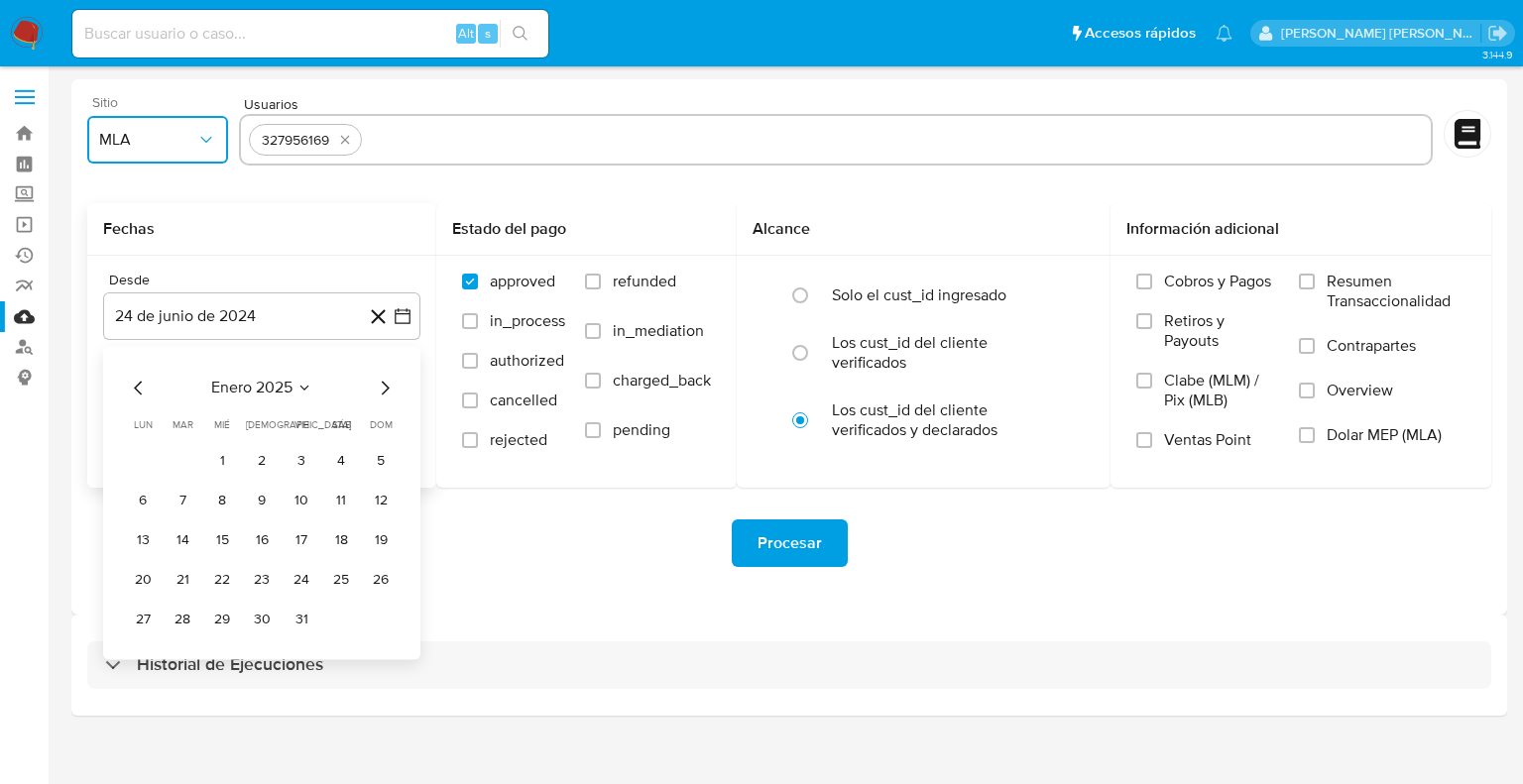 click on "1" at bounding box center [222, 461] 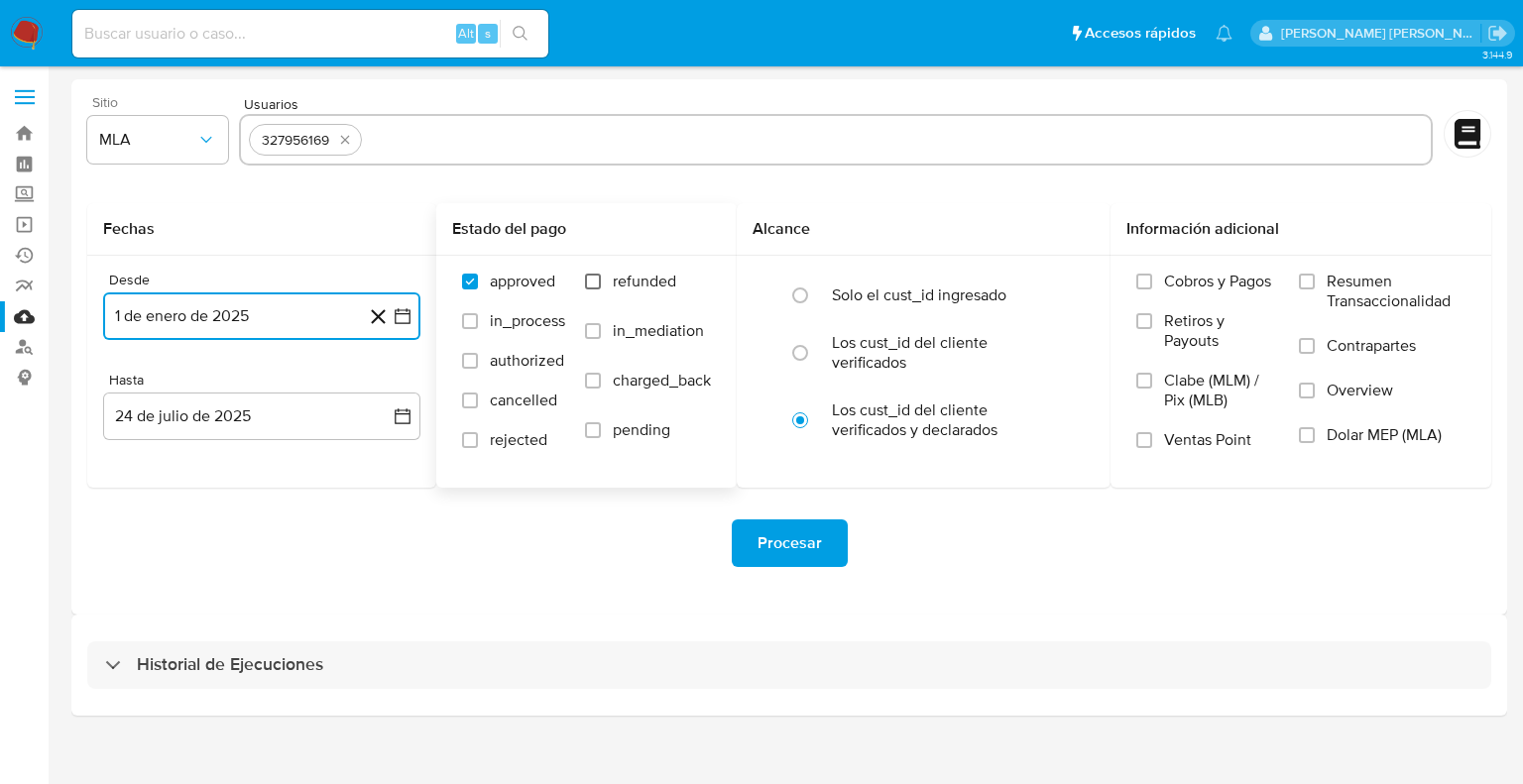 click on "refunded" at bounding box center [593, 281] 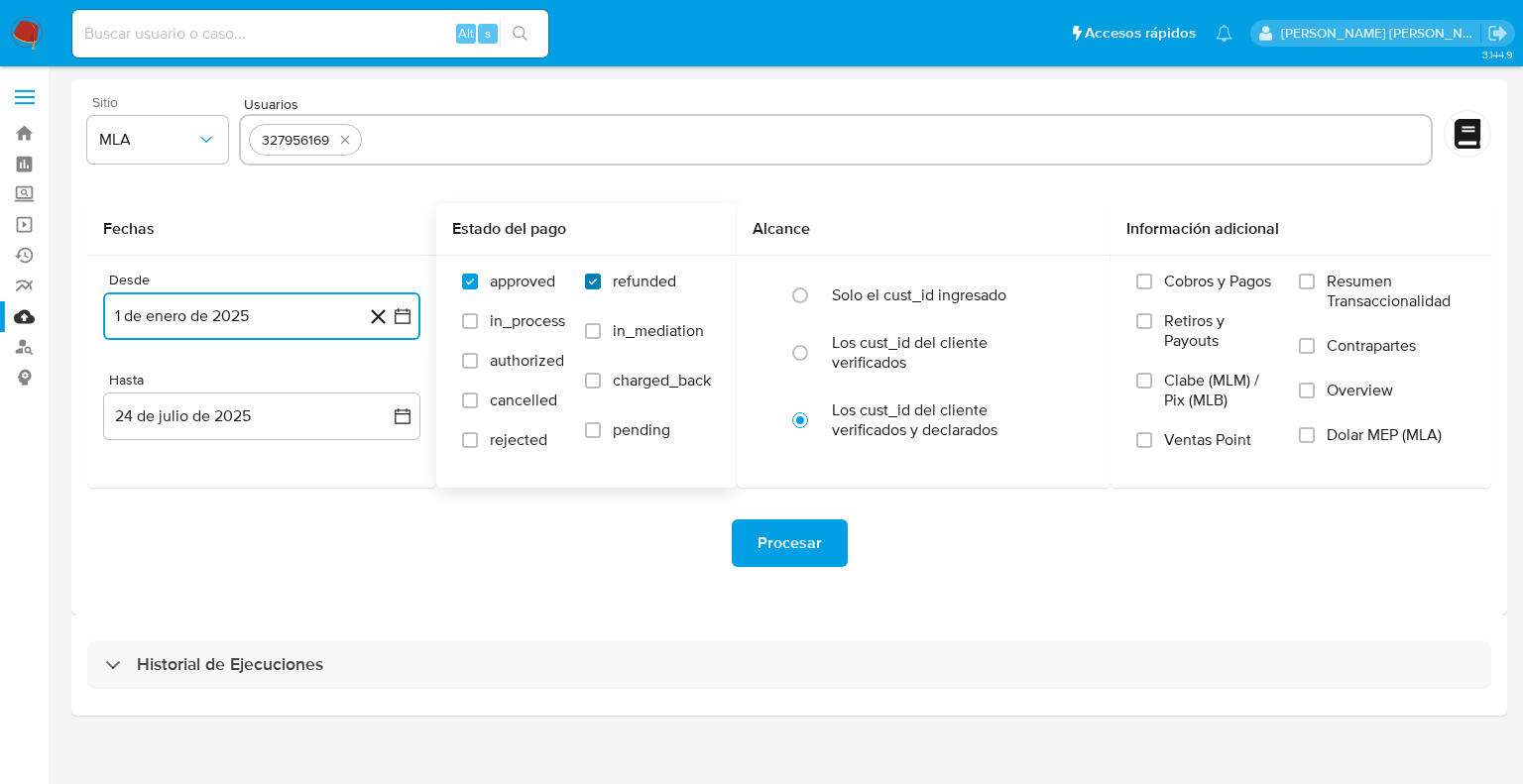 checkbox on "true" 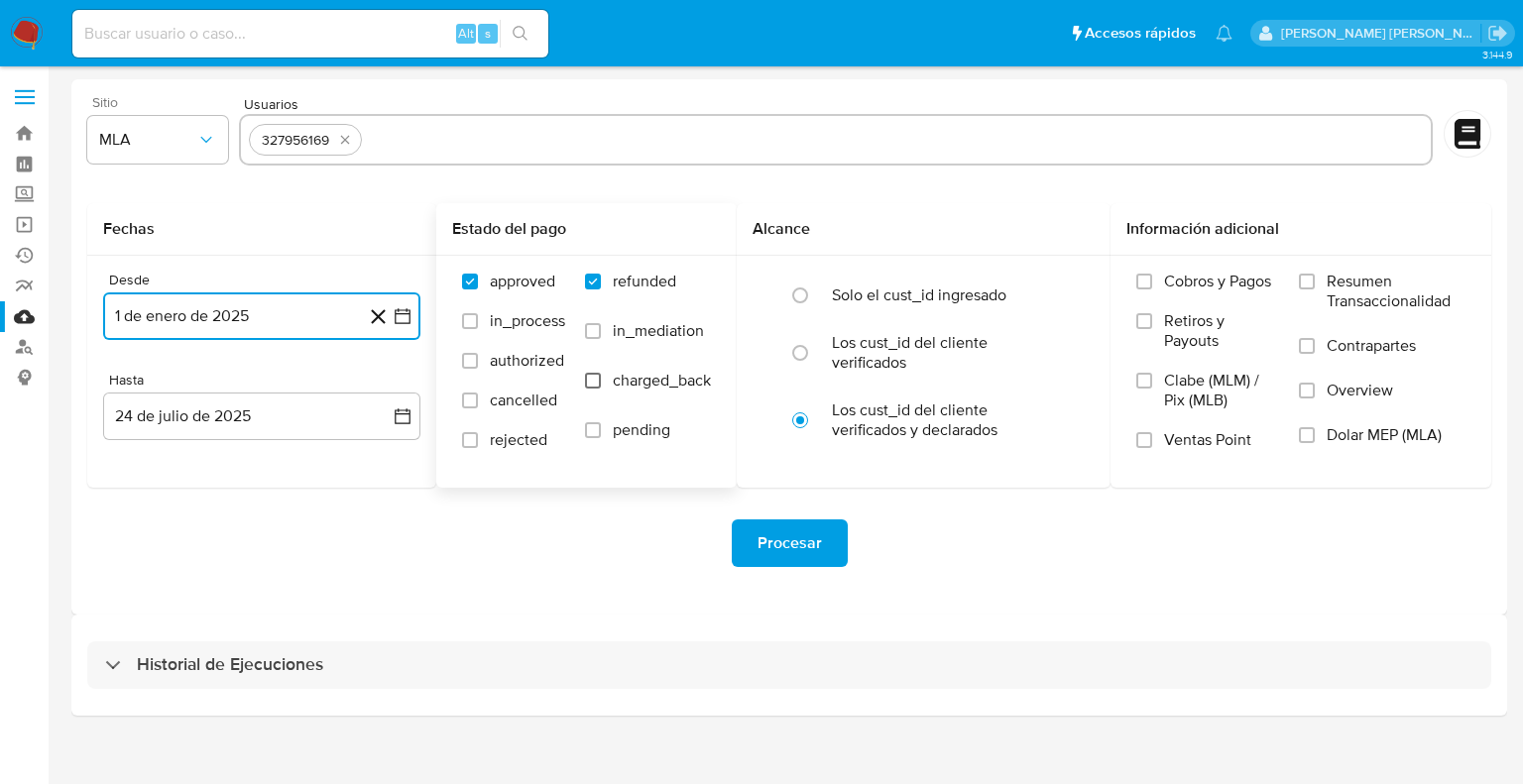 click on "charged_back" at bounding box center [593, 381] 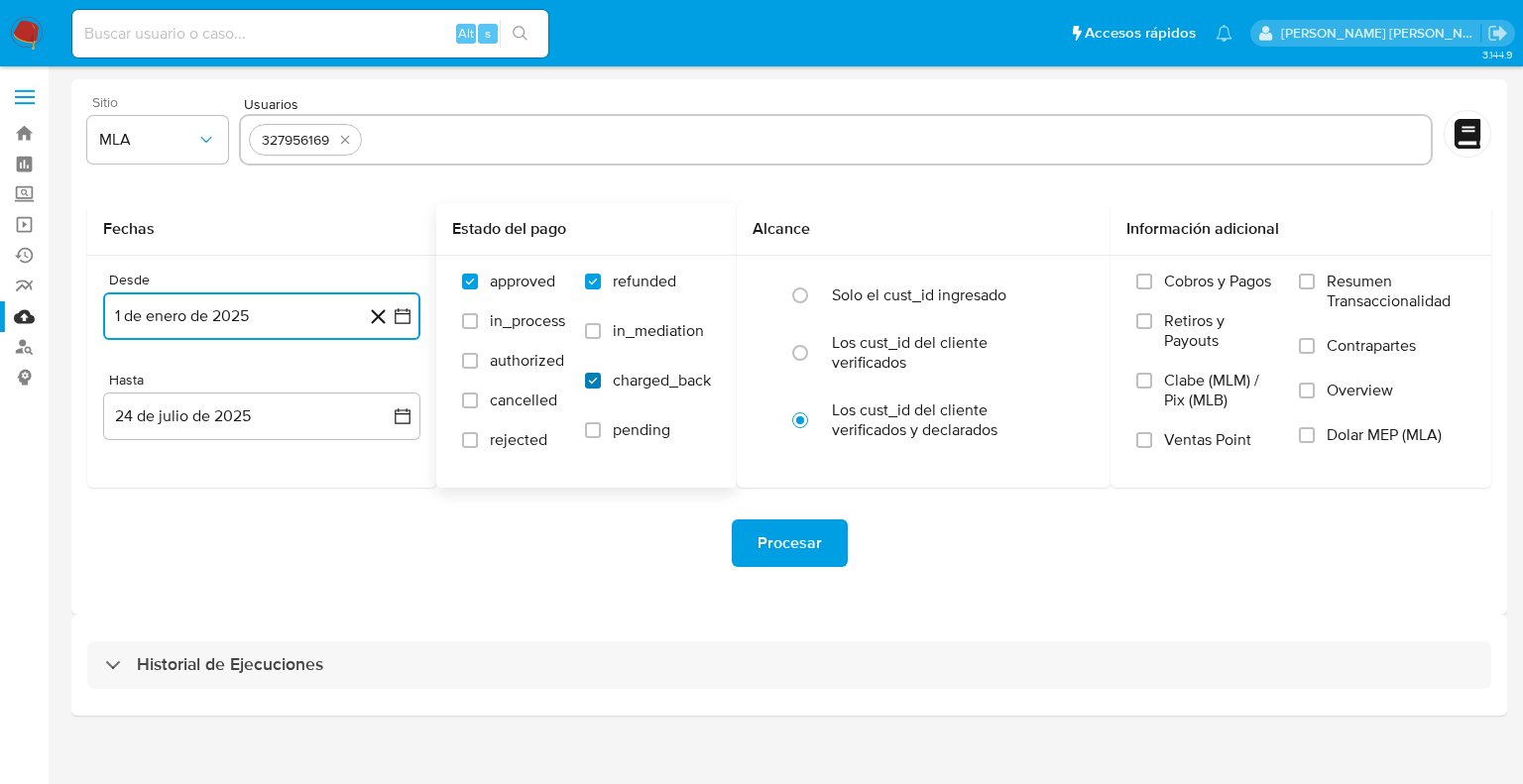 checkbox on "true" 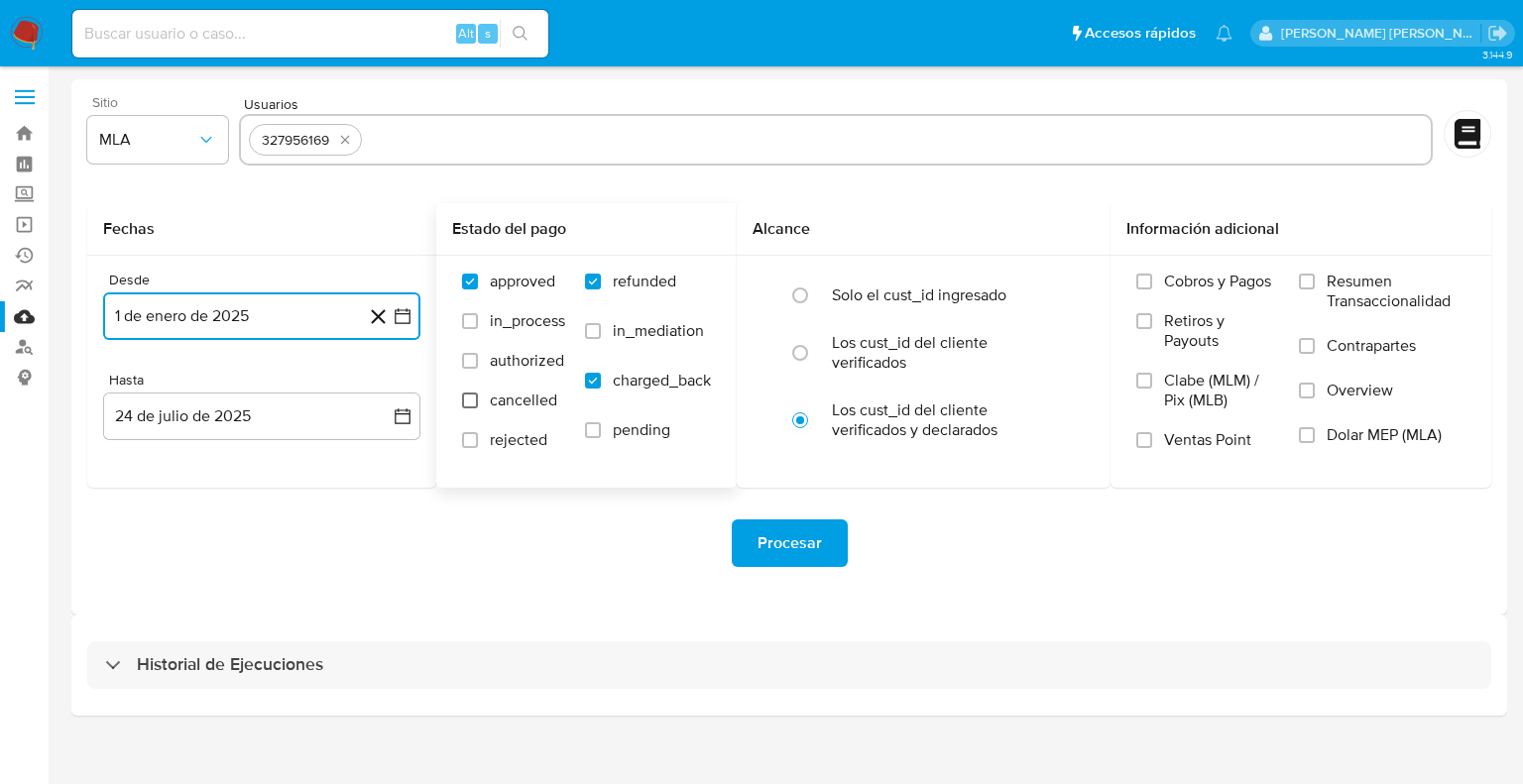 click on "cancelled" at bounding box center (470, 400) 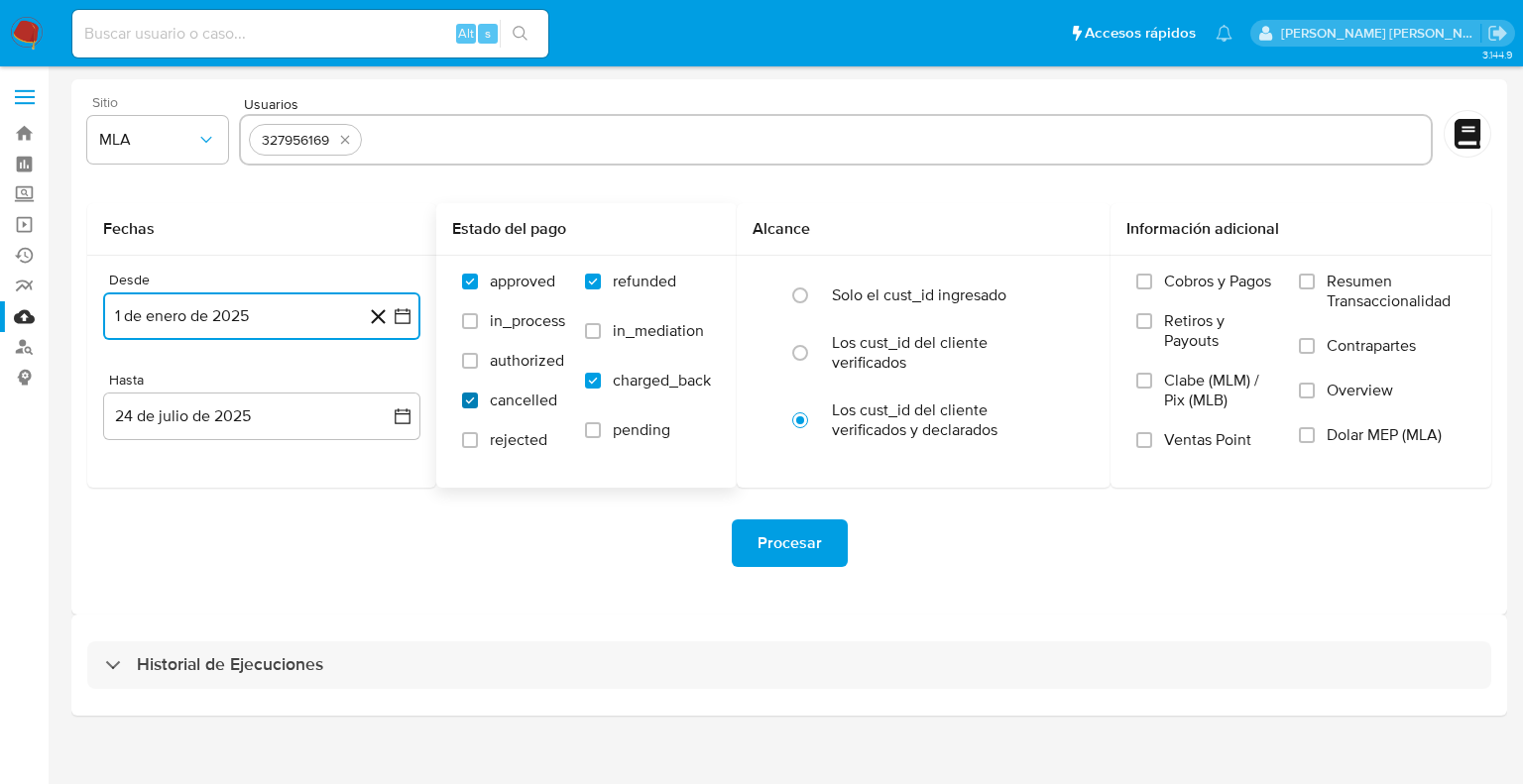 checkbox on "true" 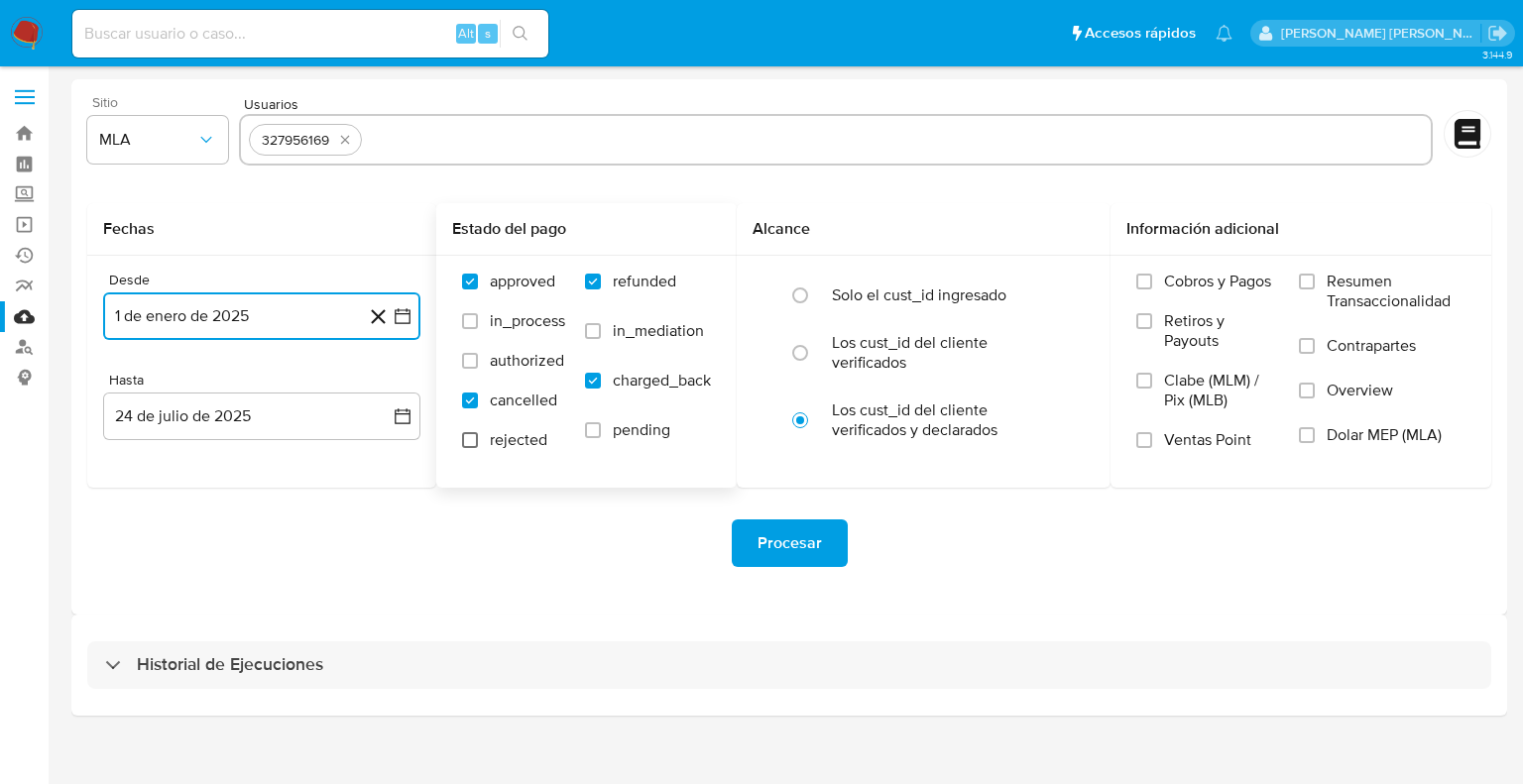 click on "rejected" at bounding box center (470, 440) 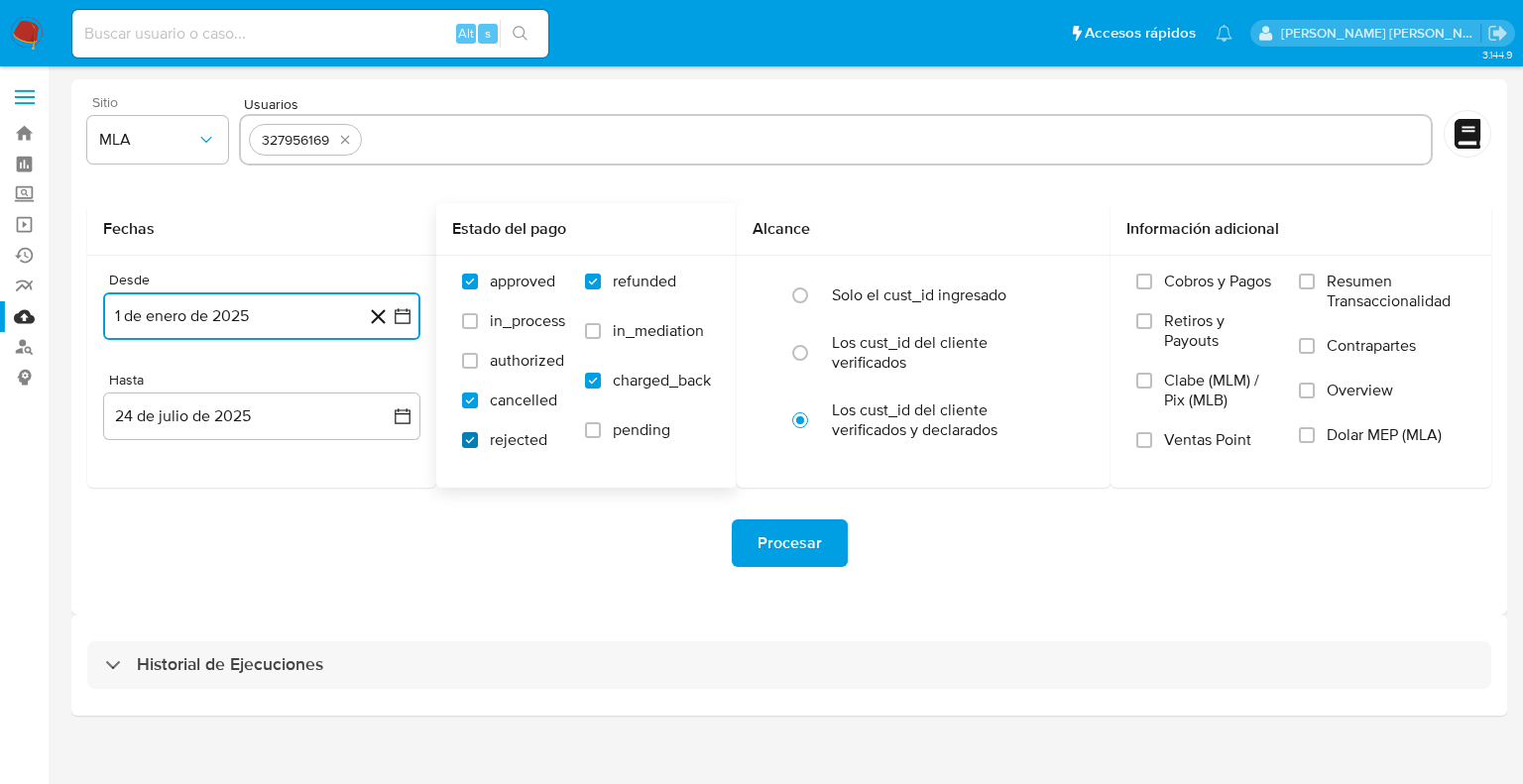 checkbox on "true" 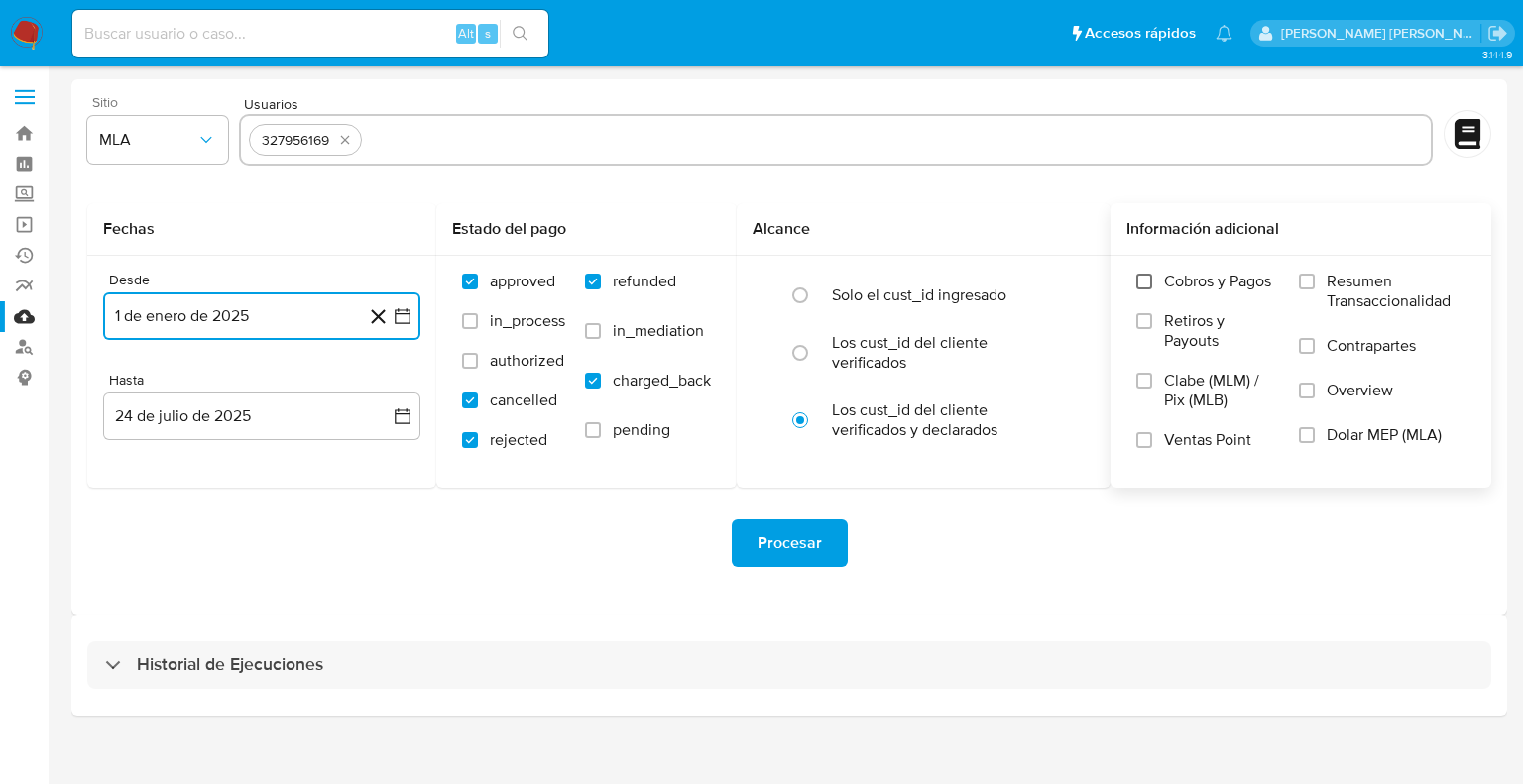 click on "Cobros y Pagos" at bounding box center (1144, 281) 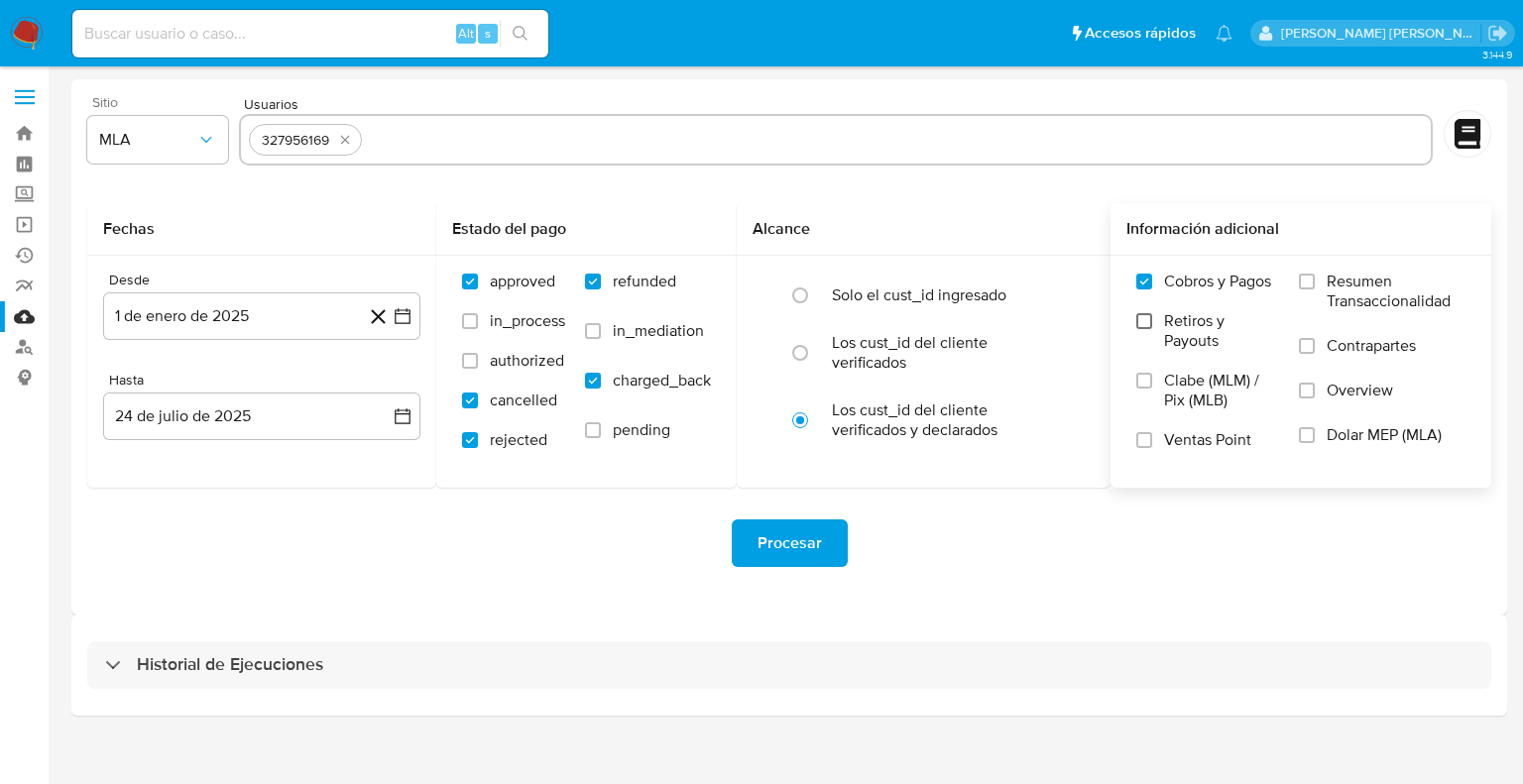 click on "Retiros y Payouts" at bounding box center (1144, 321) 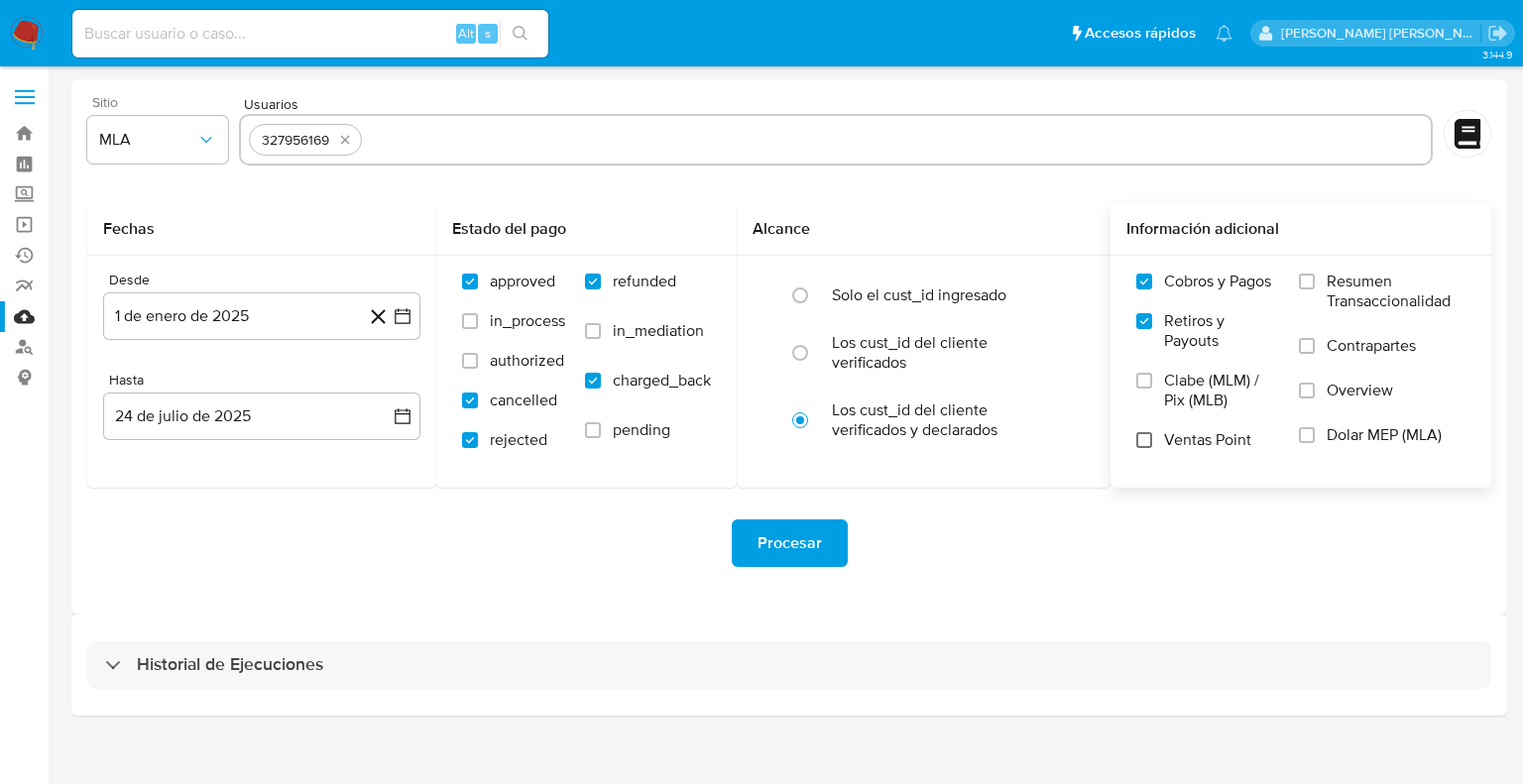 click on "Ventas Point" at bounding box center (1144, 440) 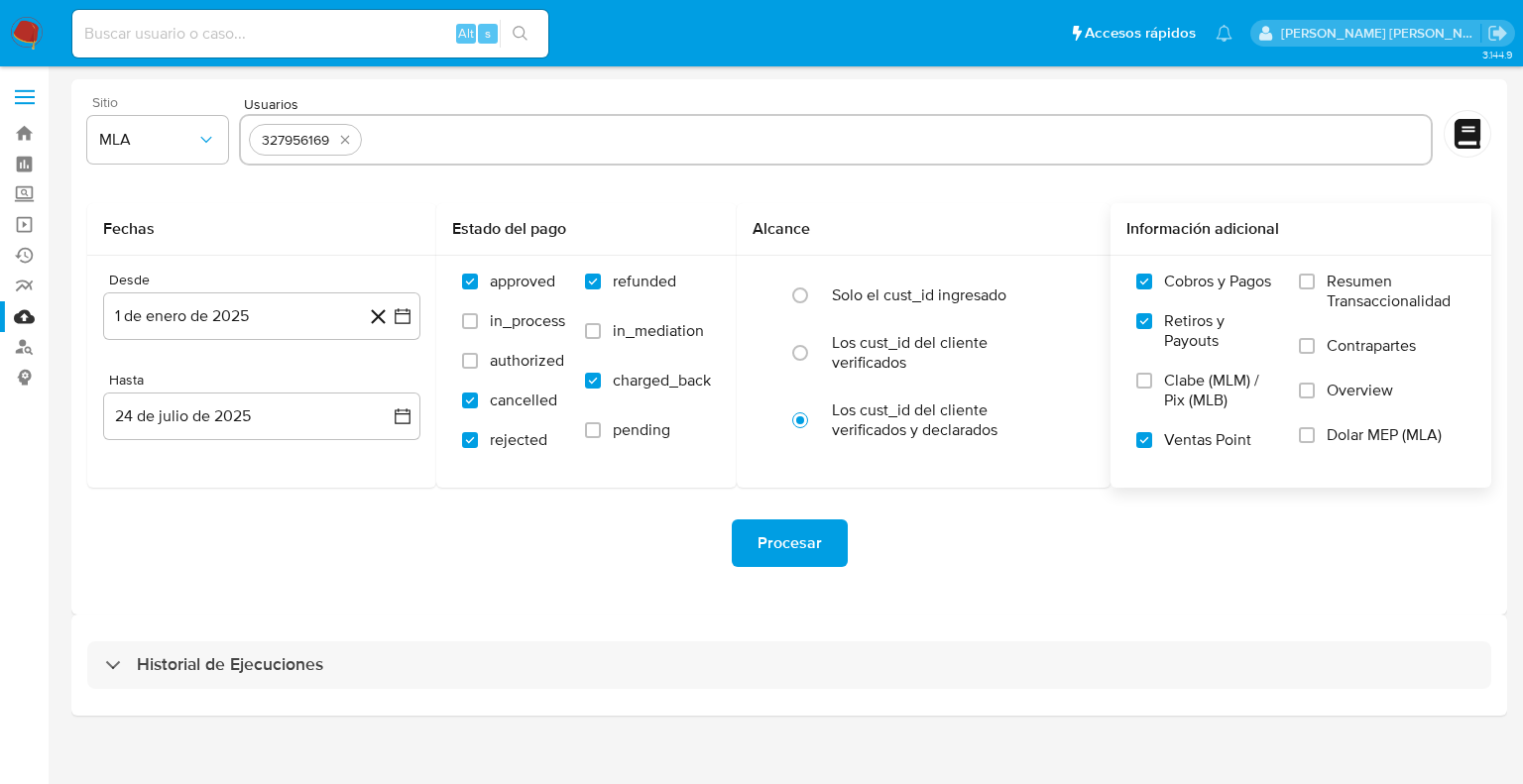 drag, startPoint x: 1308, startPoint y: 278, endPoint x: 1289, endPoint y: 329, distance: 54.424259 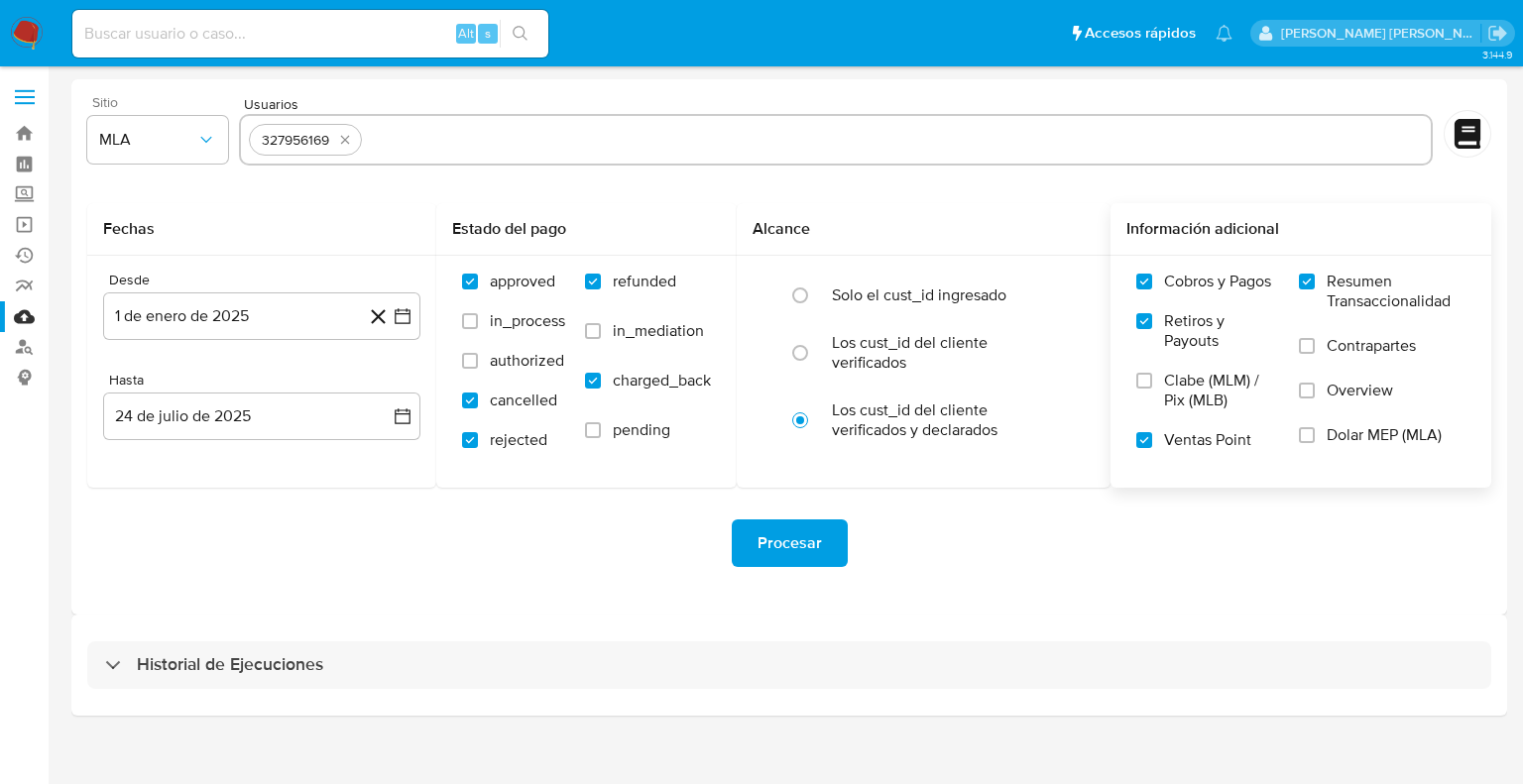 click on "Contrapartes" at bounding box center [1371, 346] 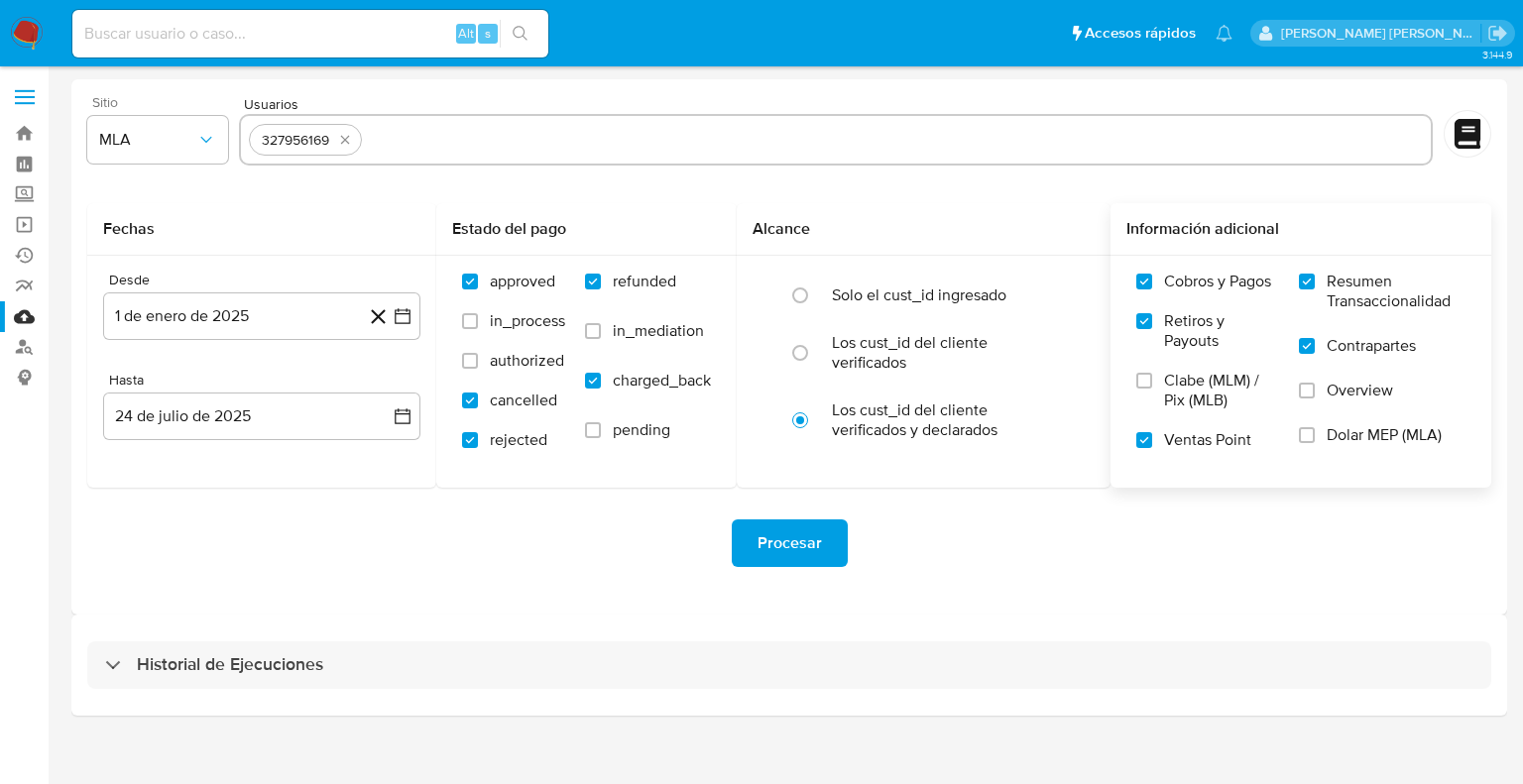 click on "Overview" at bounding box center [1382, 402] 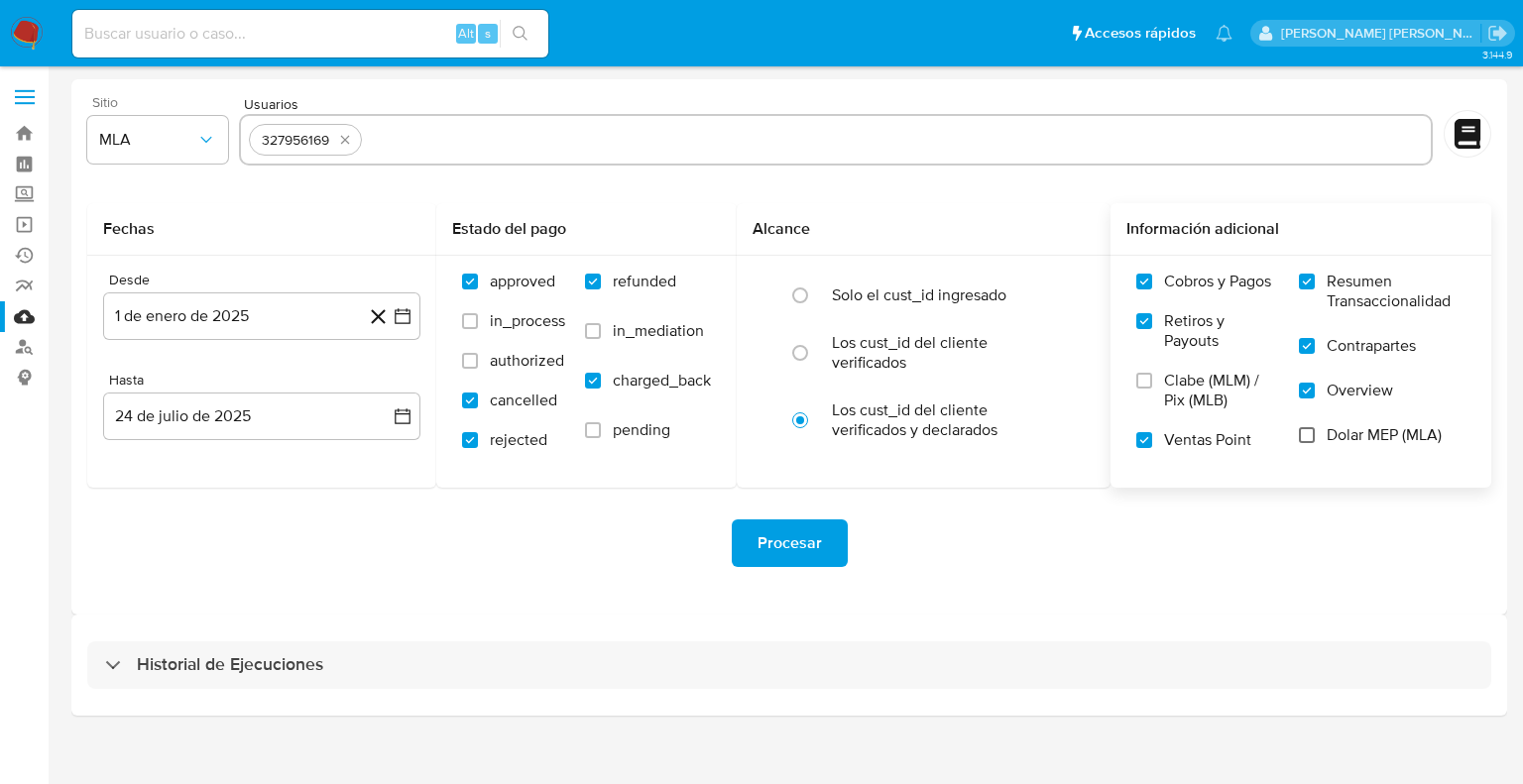 click on "Dolar MEP (MLA)" at bounding box center (1307, 435) 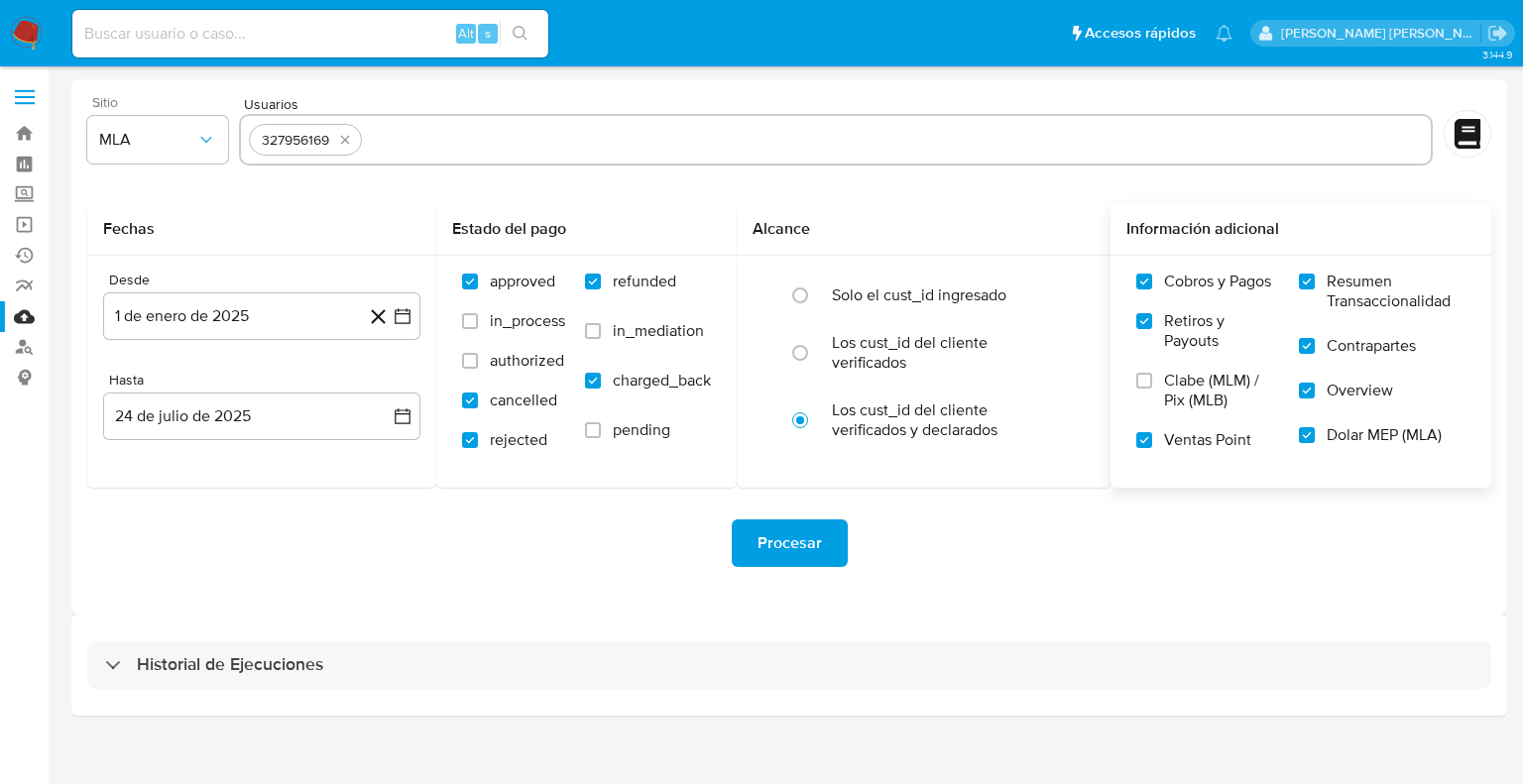 click on "Procesar" at bounding box center (789, 543) 